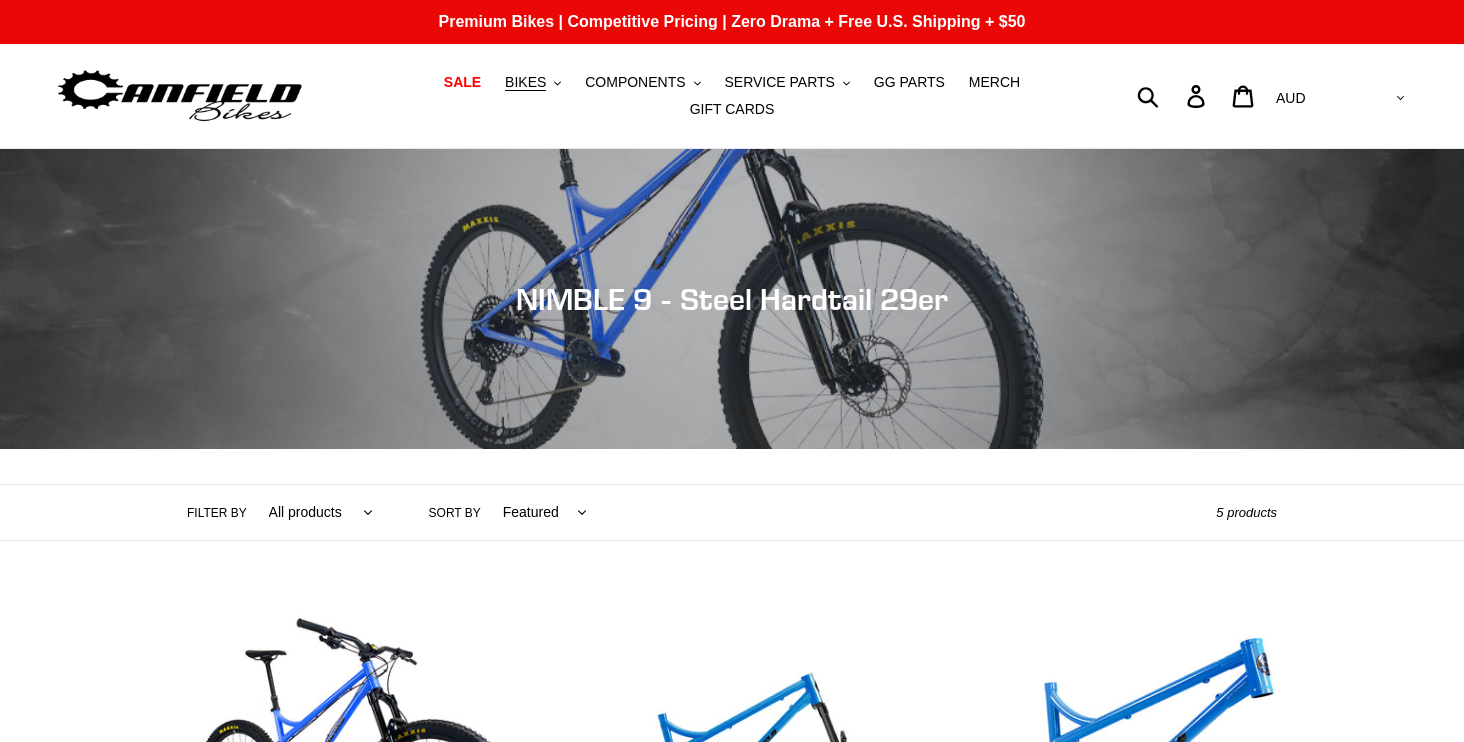 scroll, scrollTop: 0, scrollLeft: 0, axis: both 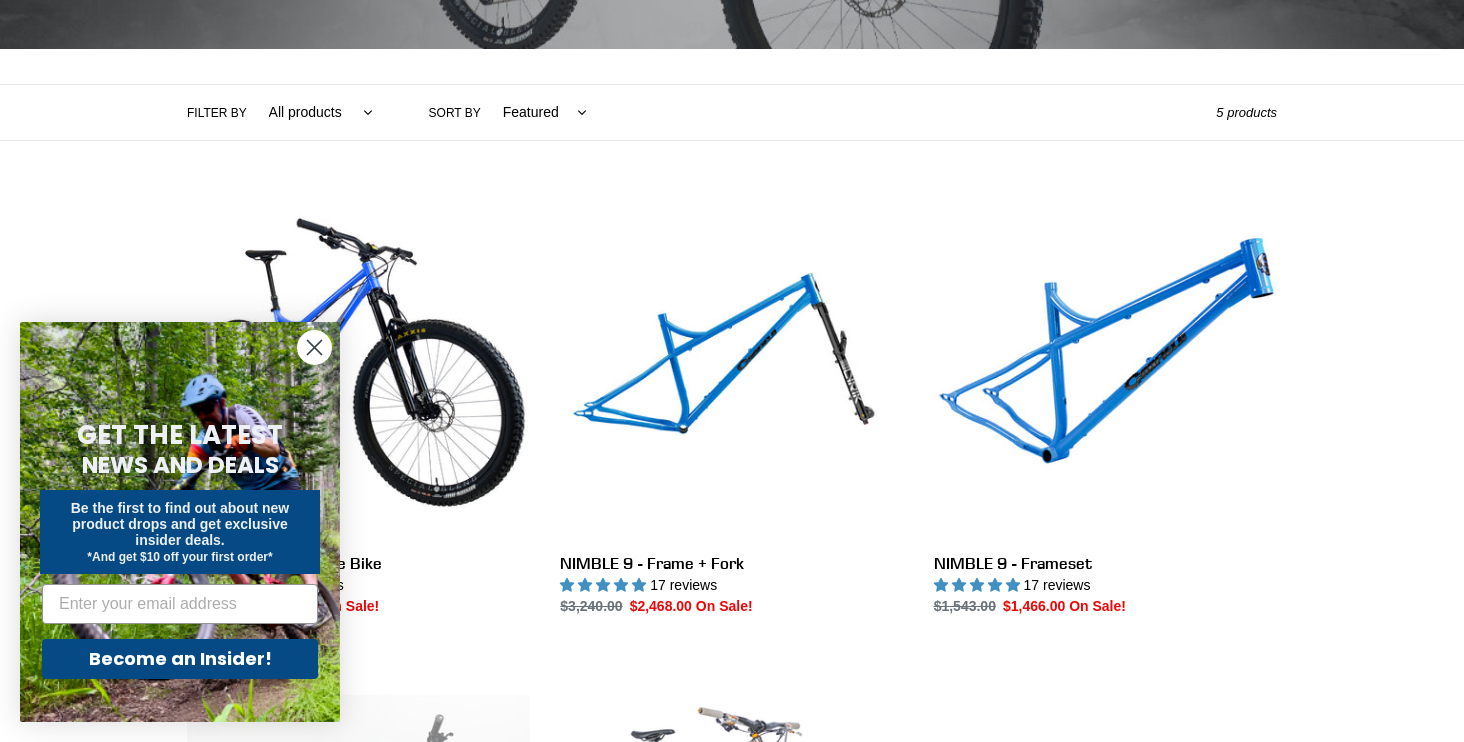 click 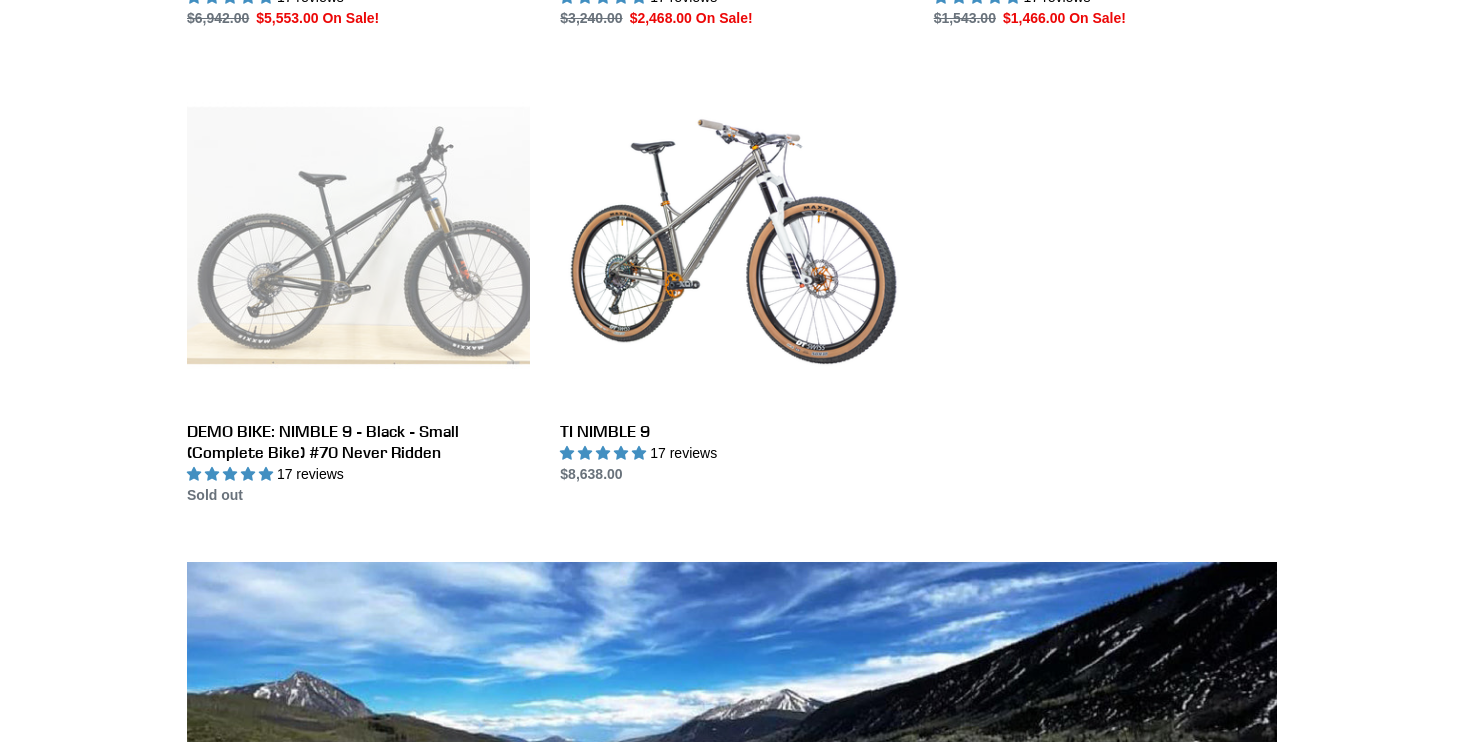 scroll, scrollTop: 600, scrollLeft: 0, axis: vertical 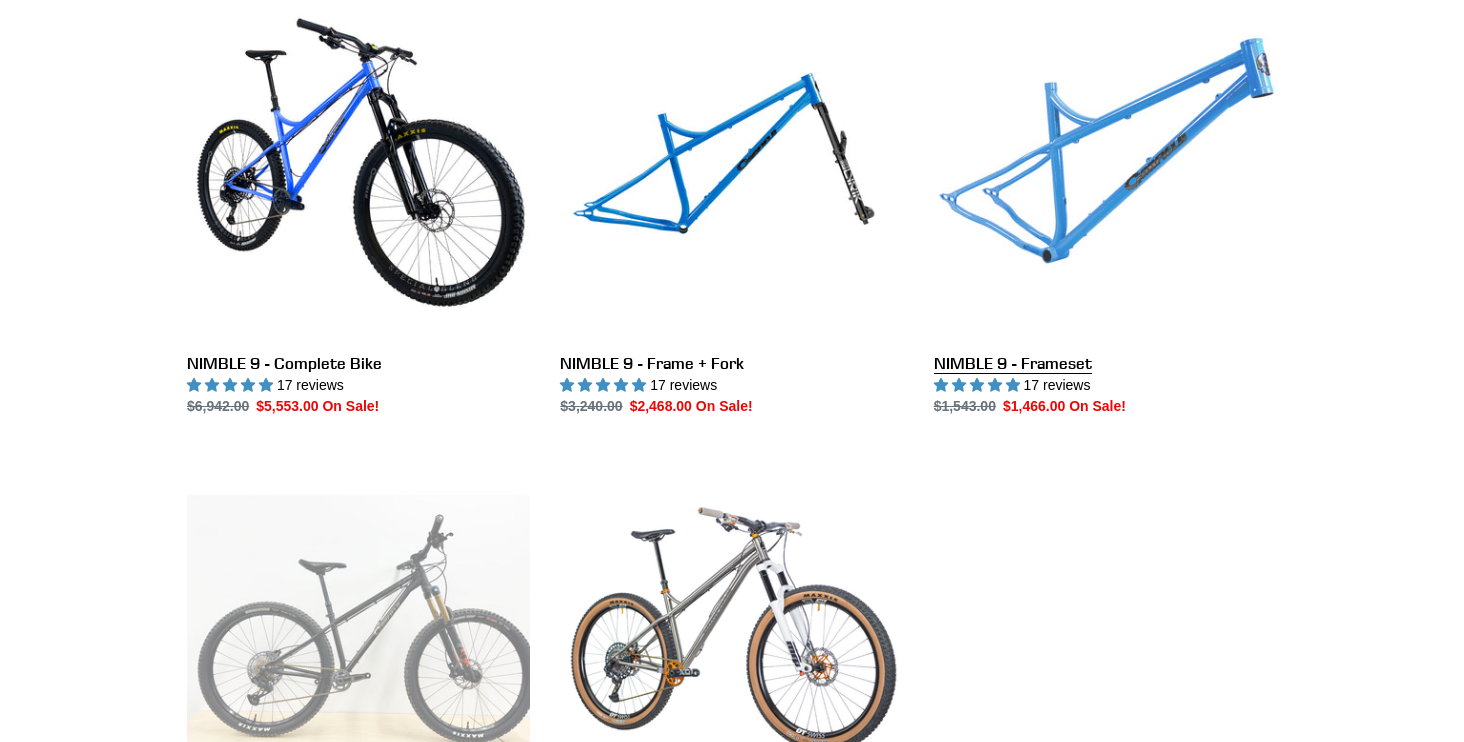 click on "NIMBLE 9 - Frameset" at bounding box center [1105, 206] 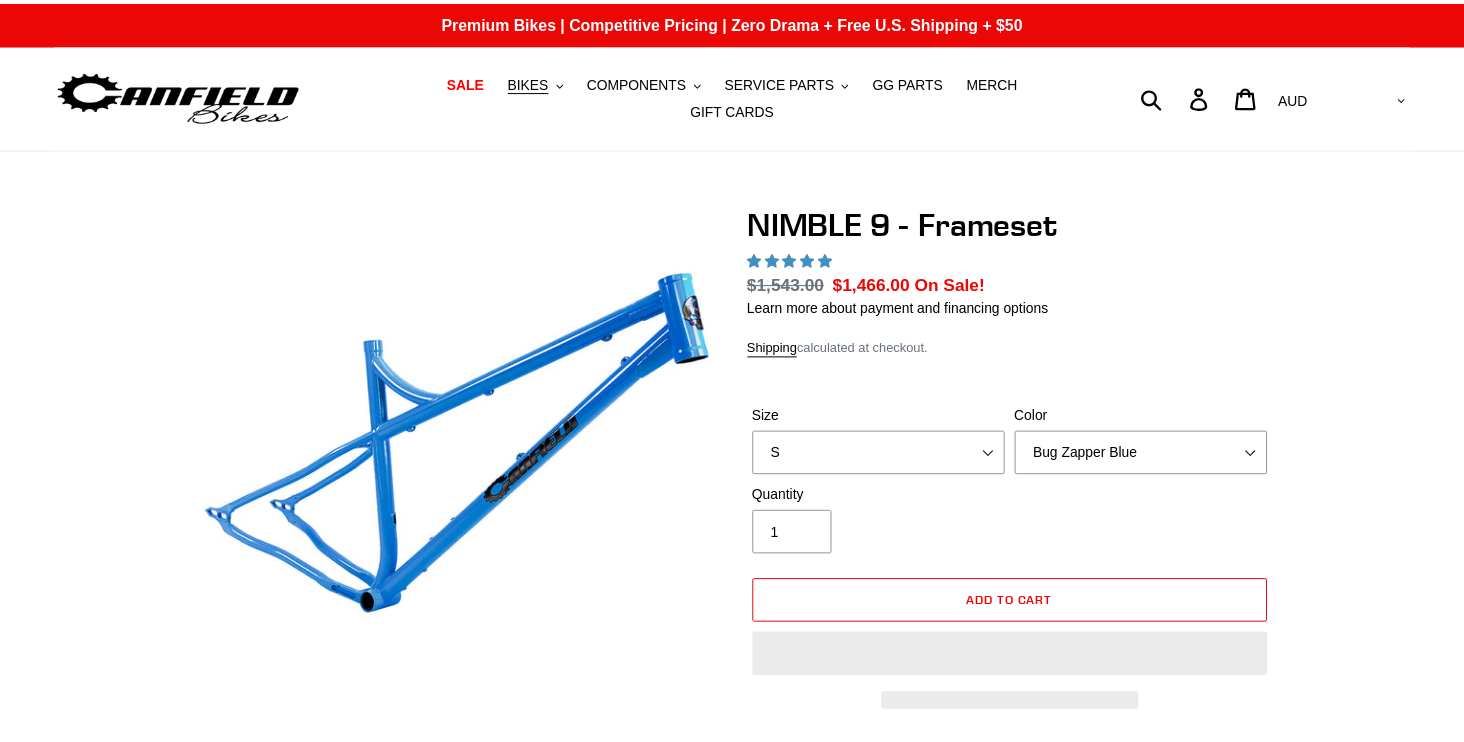 scroll, scrollTop: 0, scrollLeft: 0, axis: both 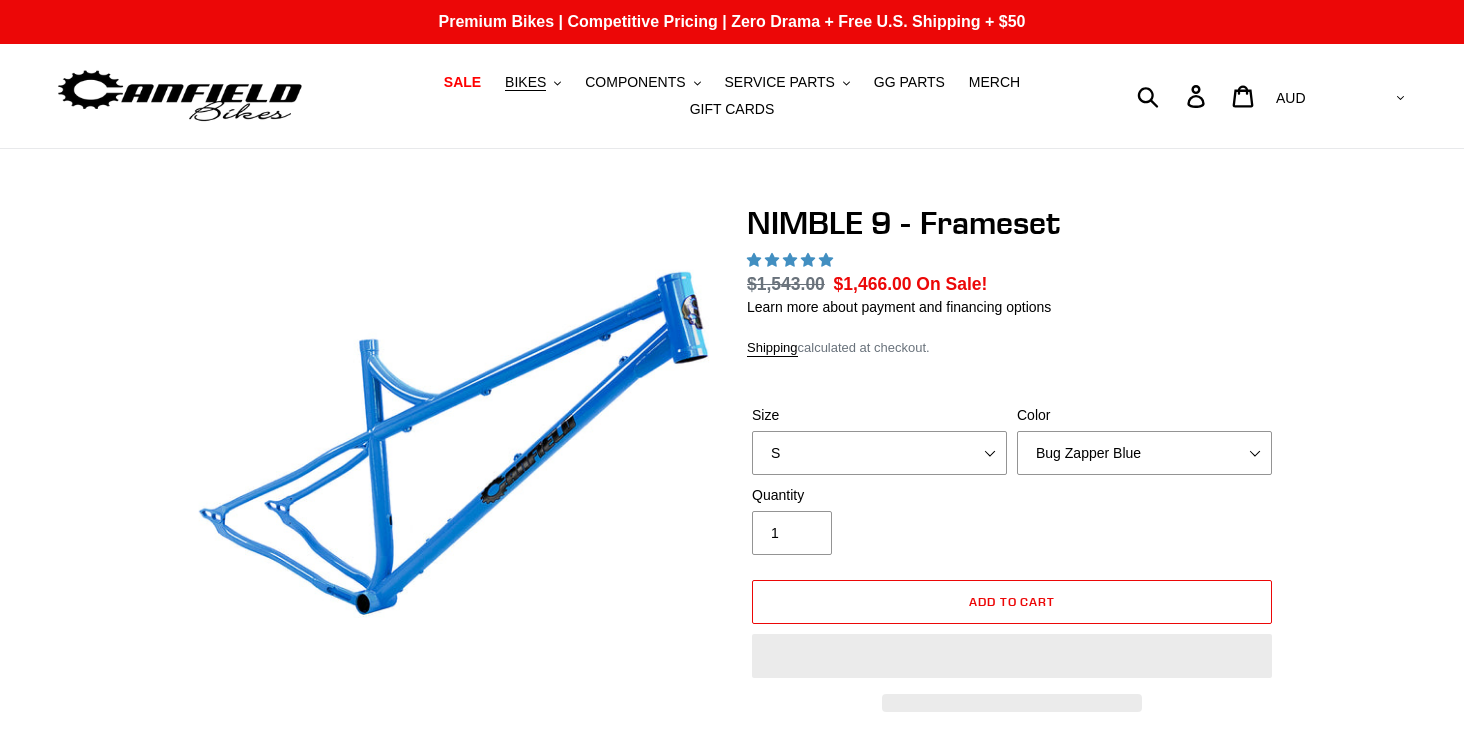 select on "highest-rating" 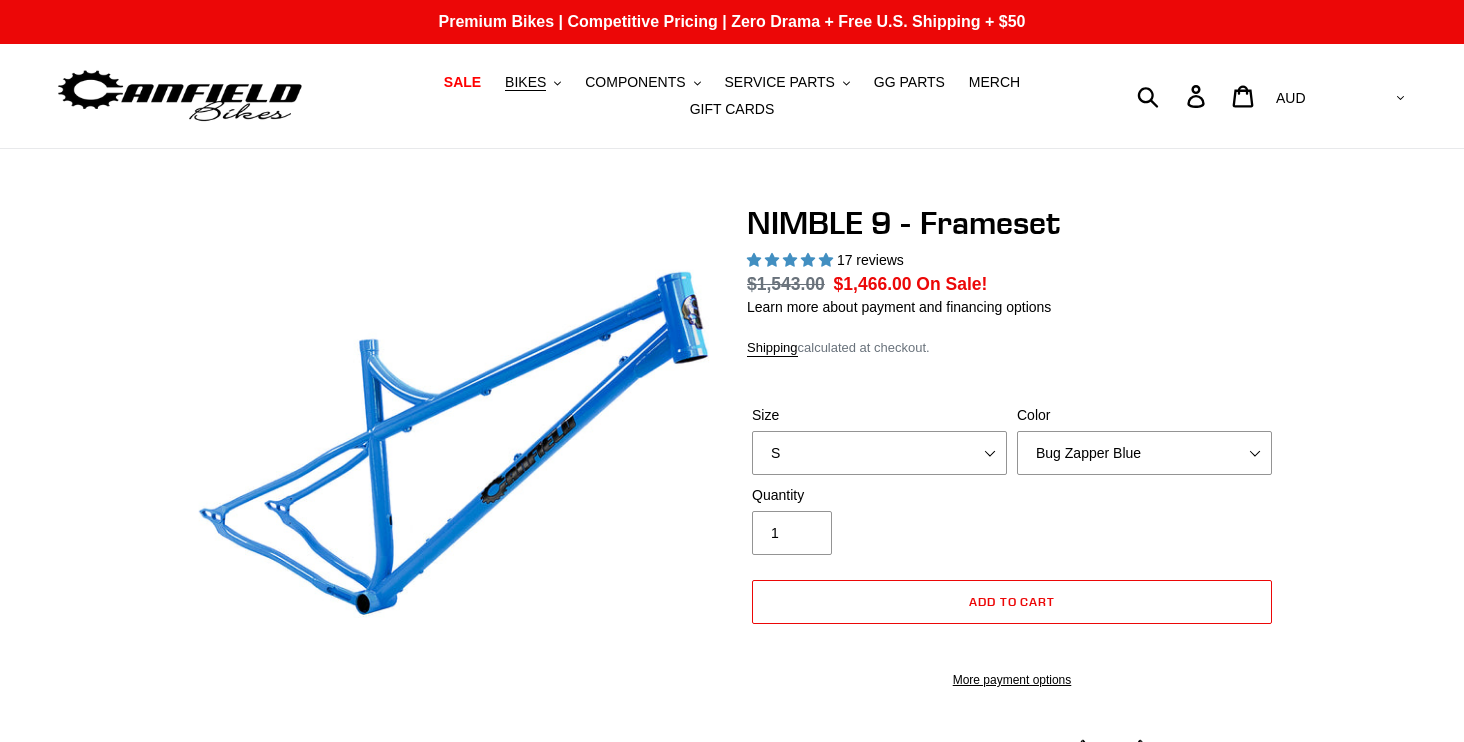 scroll, scrollTop: 0, scrollLeft: 0, axis: both 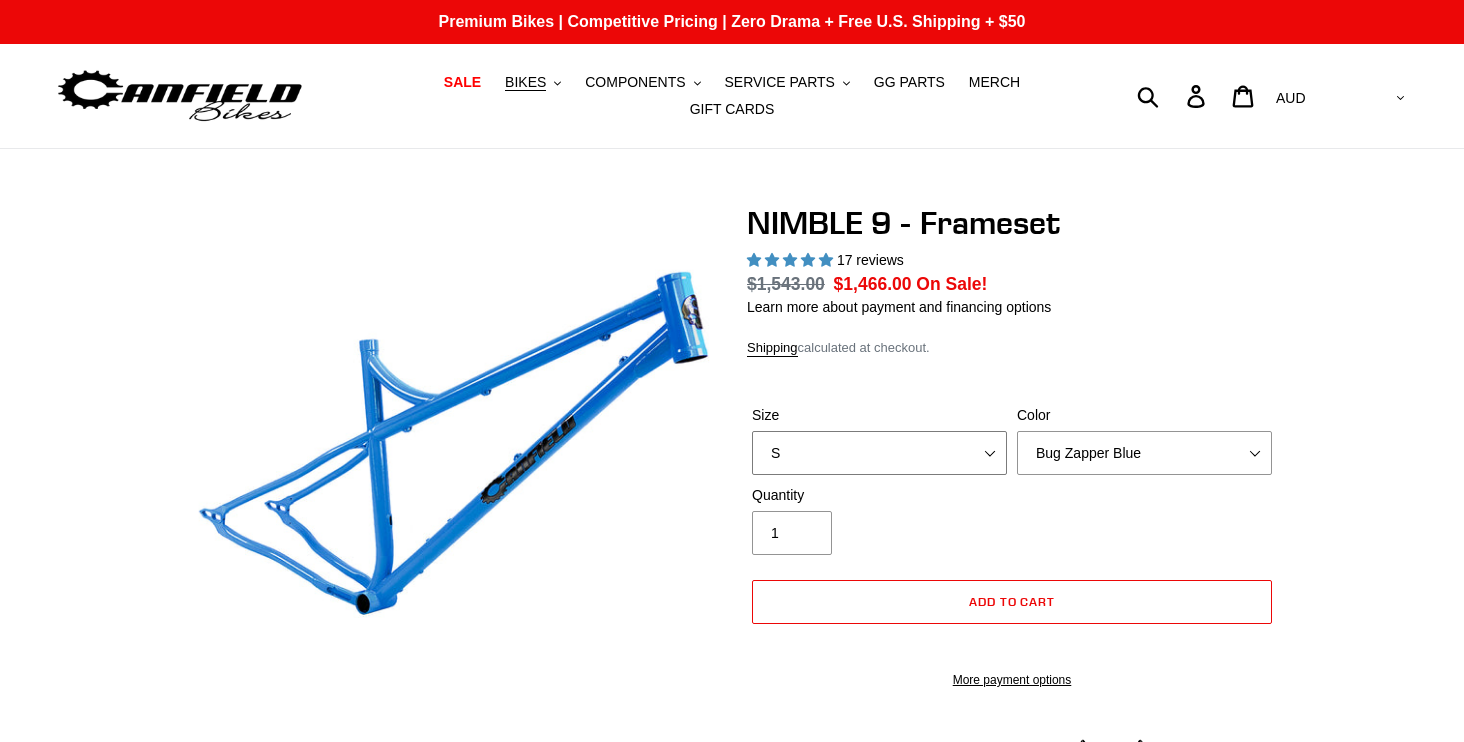 click on "S
M
L
XL" at bounding box center [879, 453] 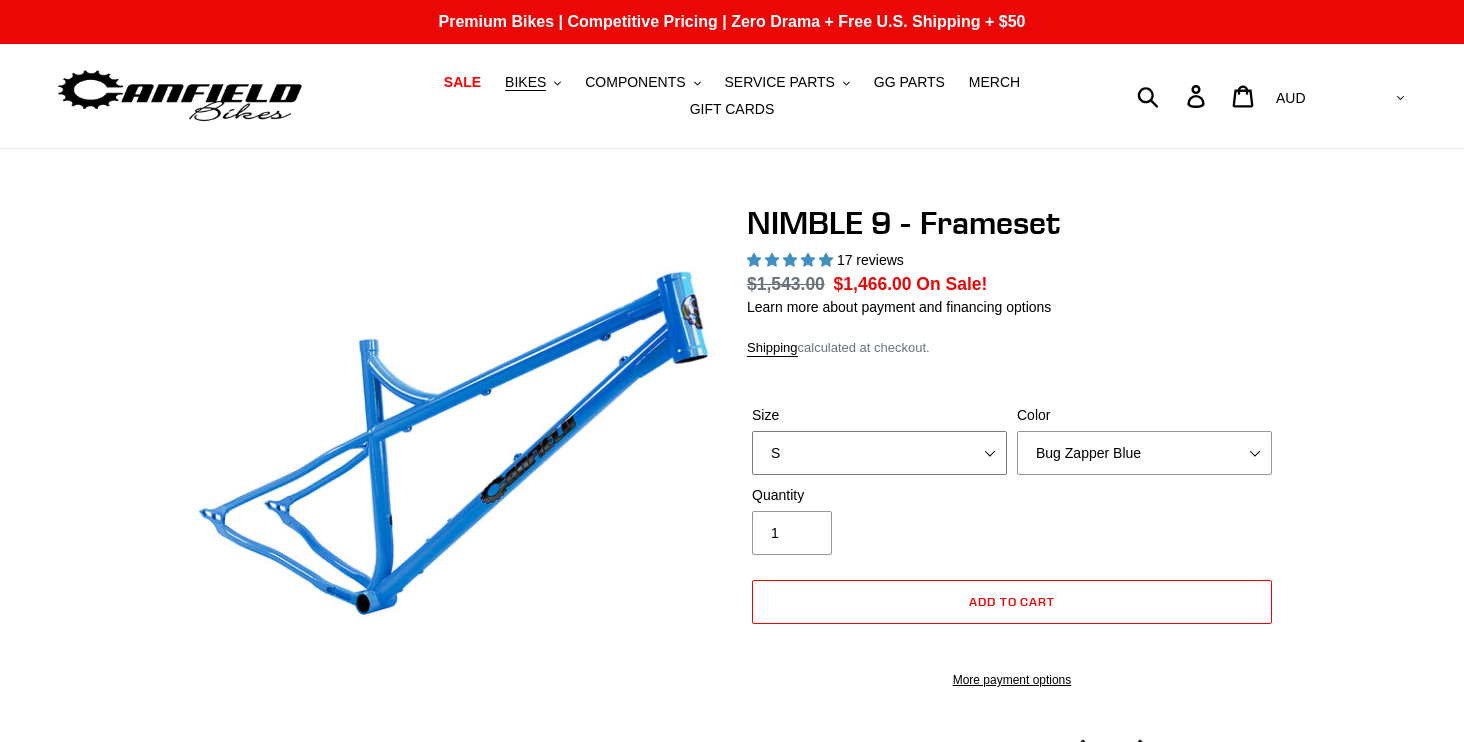 select on "L" 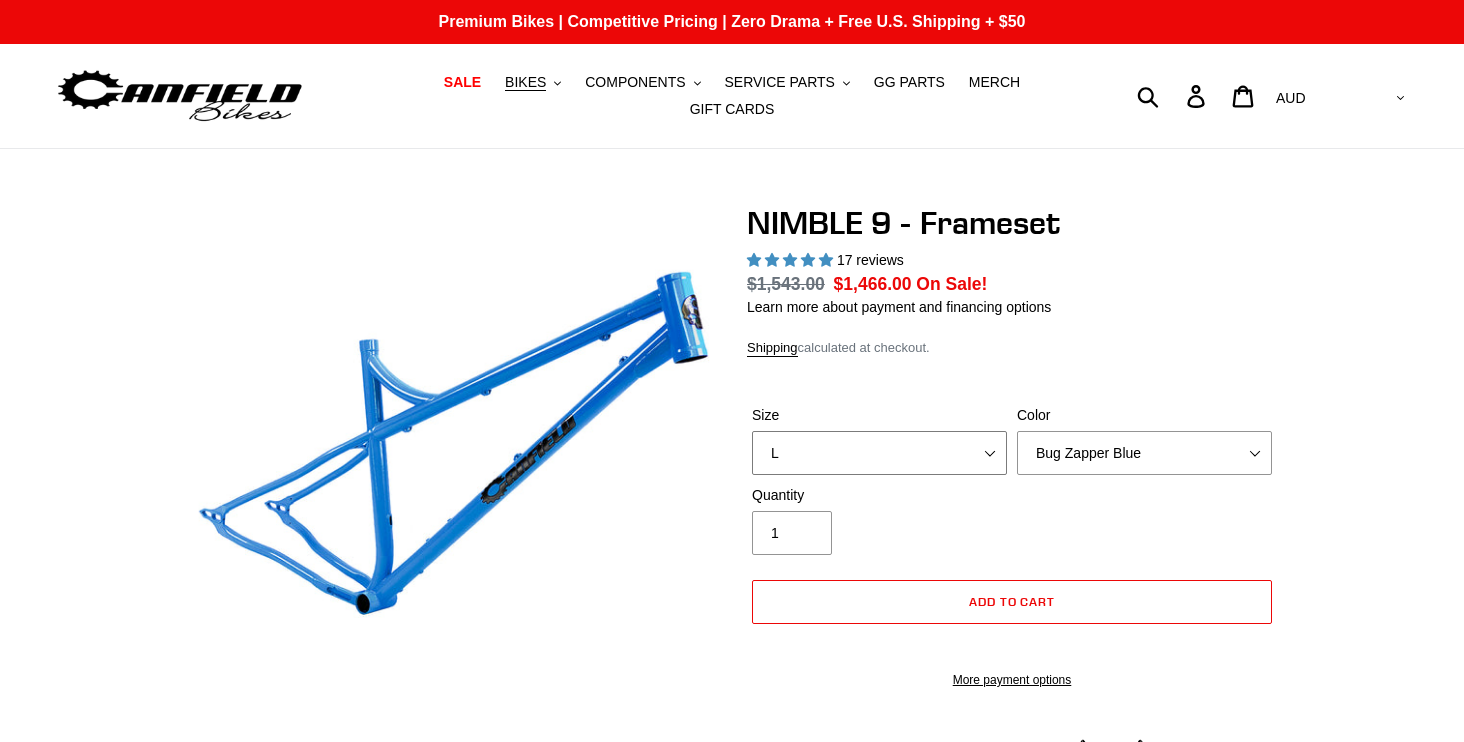 click on "S
M
L
XL" at bounding box center (879, 453) 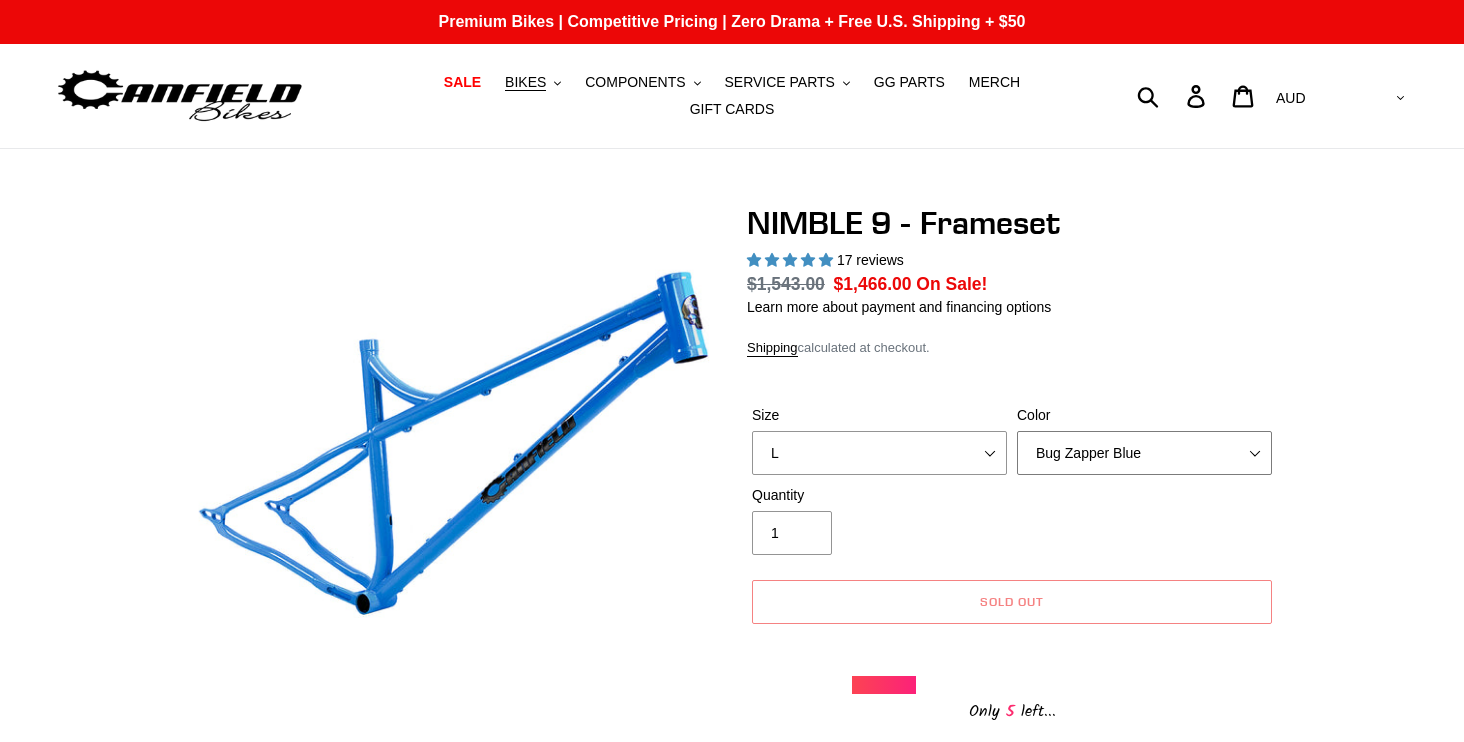 click on "Bug Zapper Blue
Purple Haze -Sold Out
Galaxy Black" at bounding box center [1144, 453] 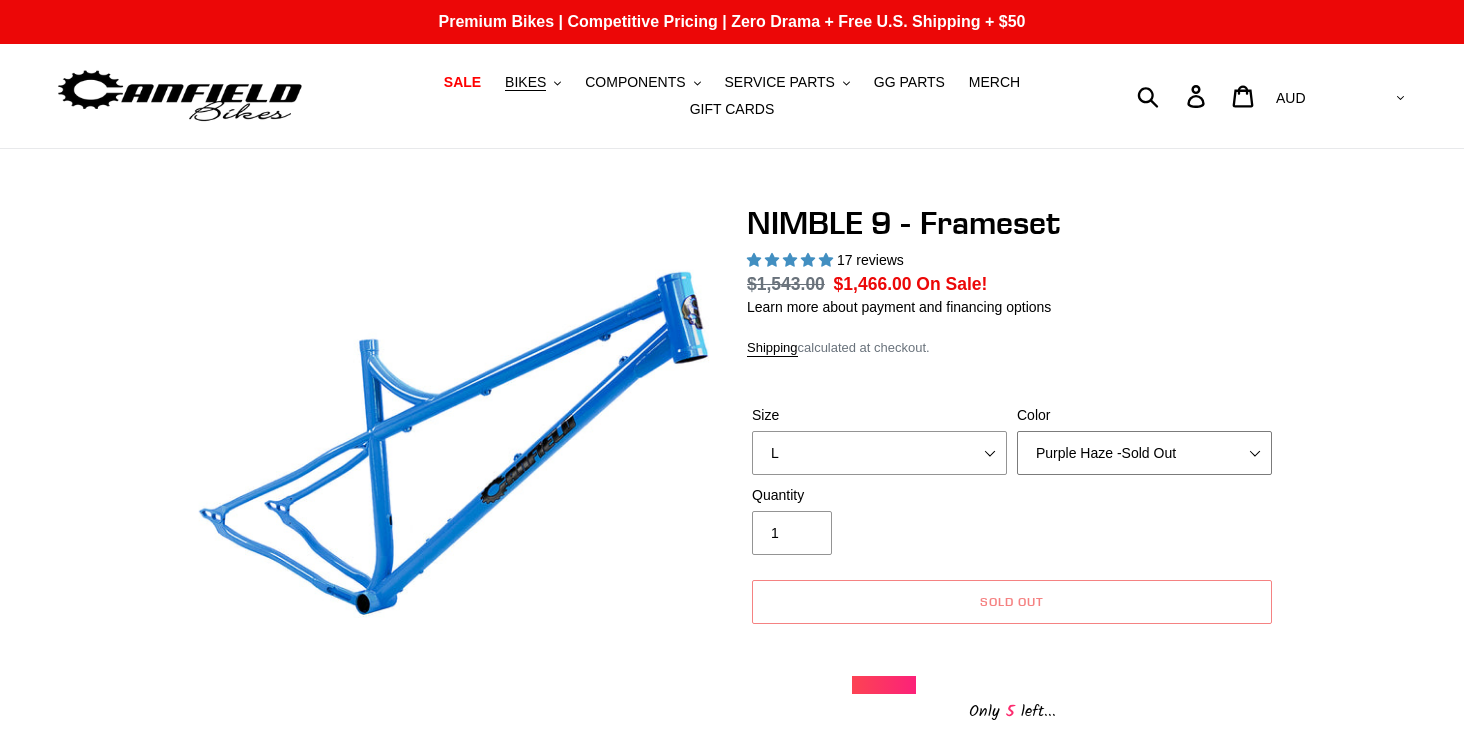 click on "Bug Zapper Blue
Purple Haze -Sold Out
Galaxy Black" at bounding box center [1144, 453] 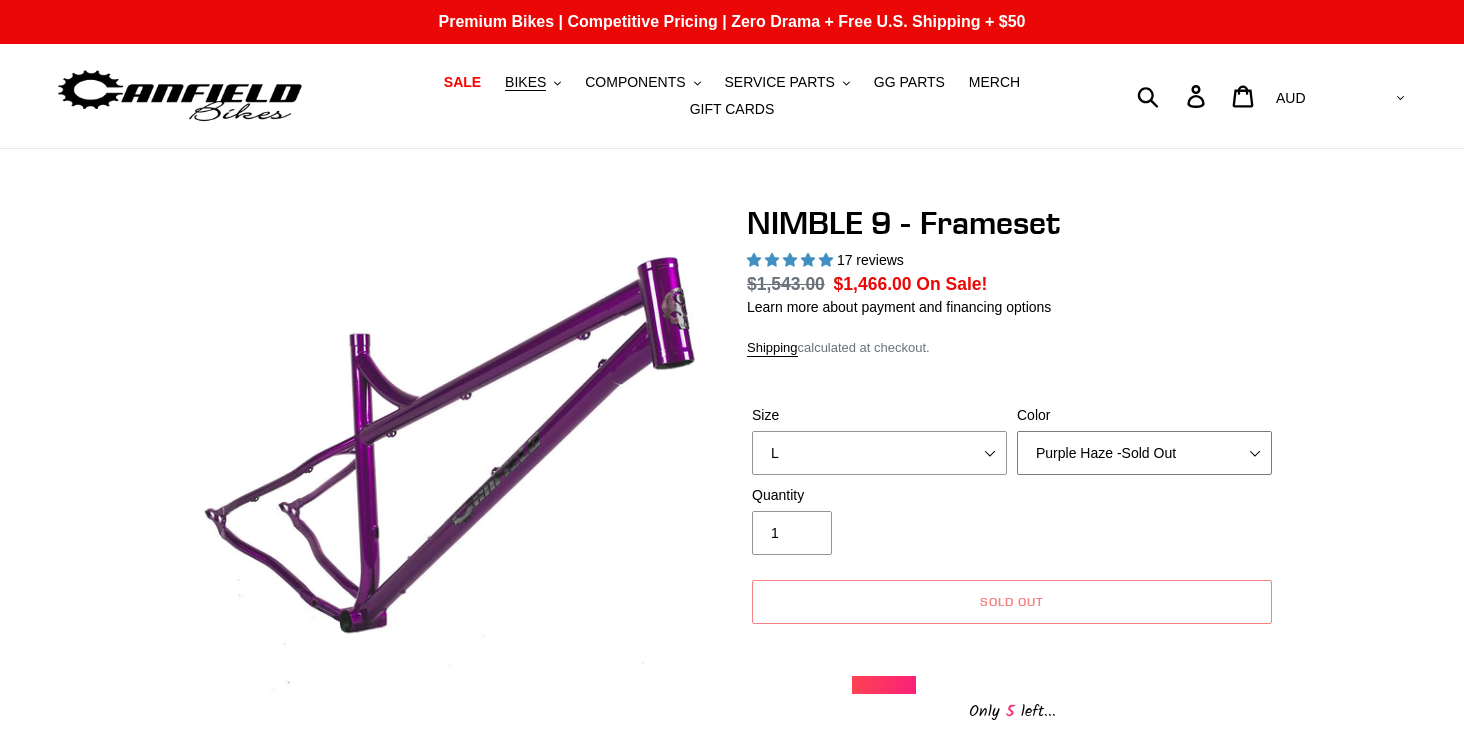 scroll, scrollTop: 100, scrollLeft: 0, axis: vertical 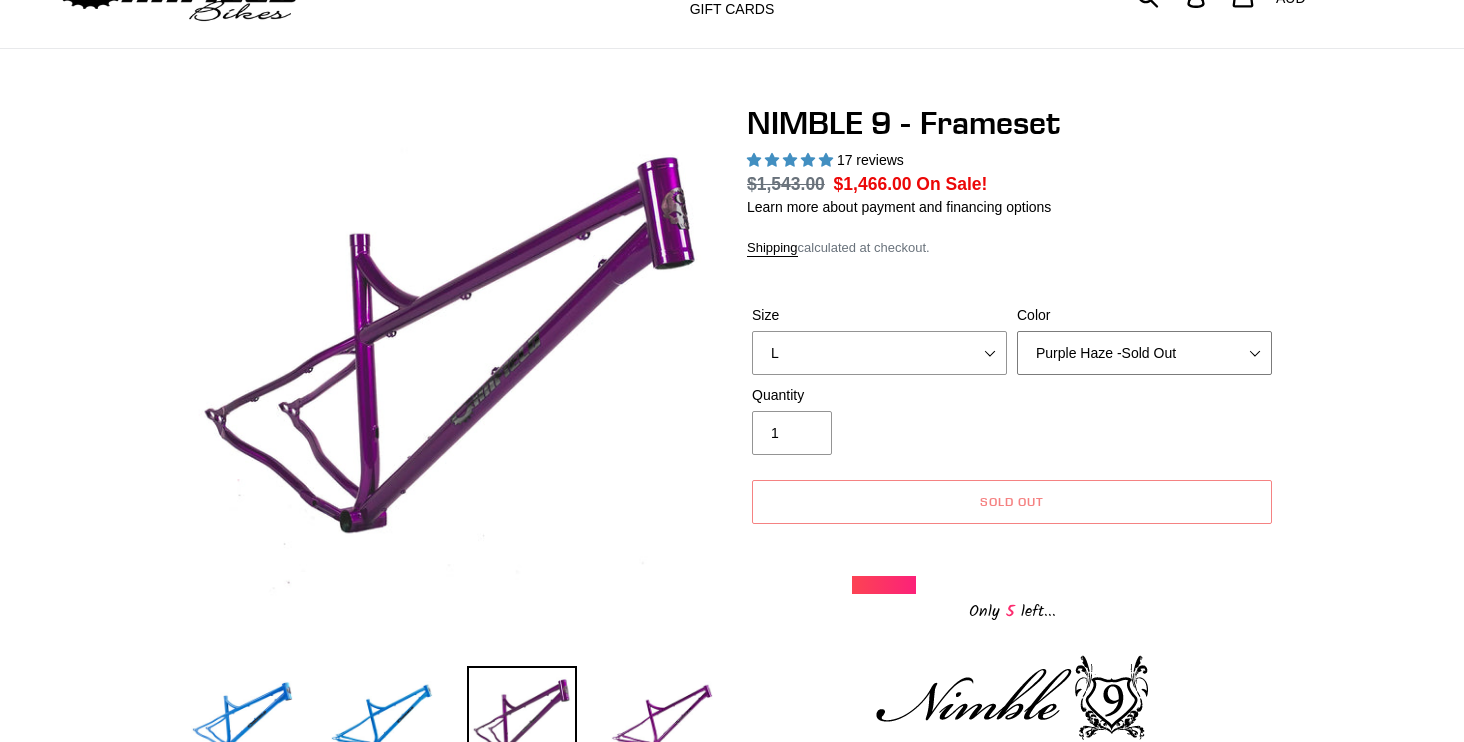 click on "Bug Zapper Blue
Purple Haze -Sold Out
Galaxy Black" at bounding box center (1144, 353) 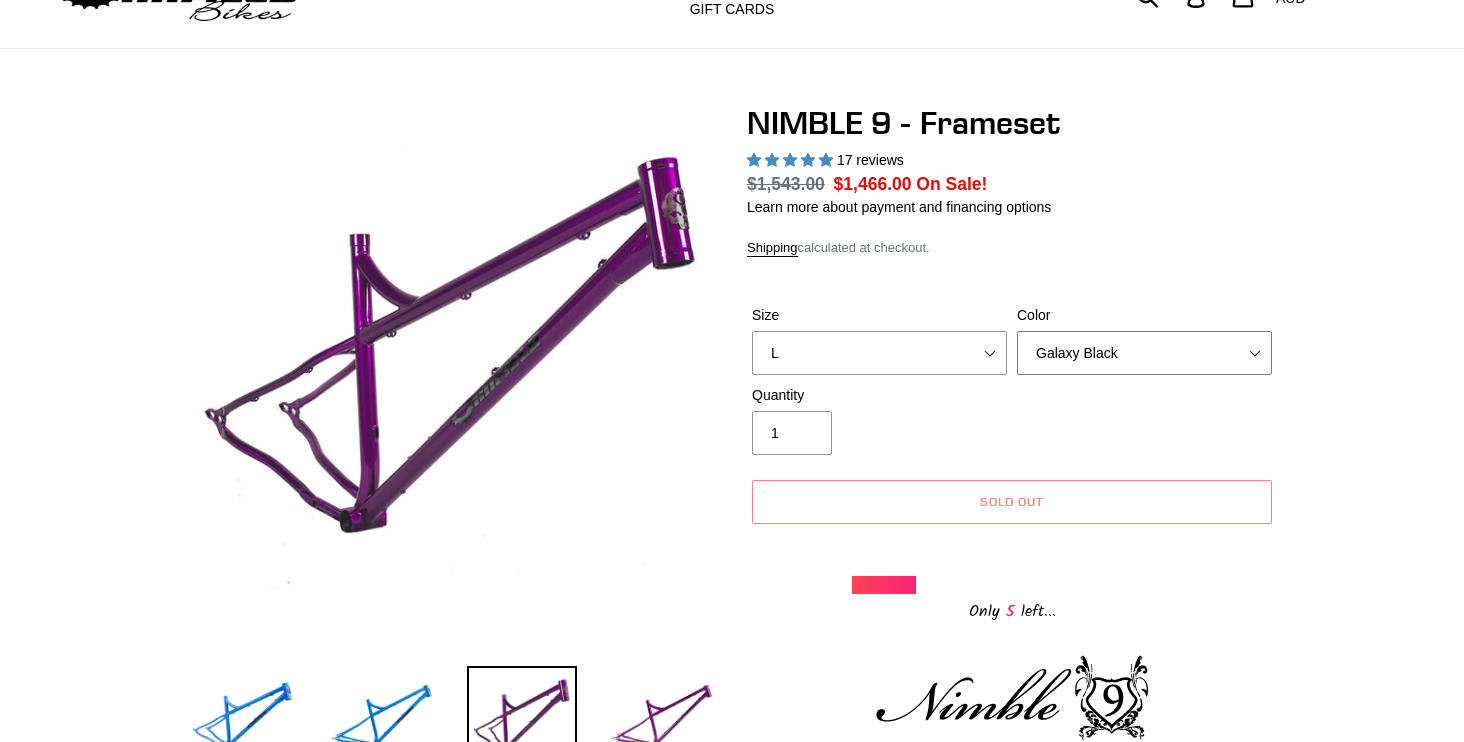click on "Bug Zapper Blue
Purple Haze -Sold Out
Galaxy Black" at bounding box center [1144, 353] 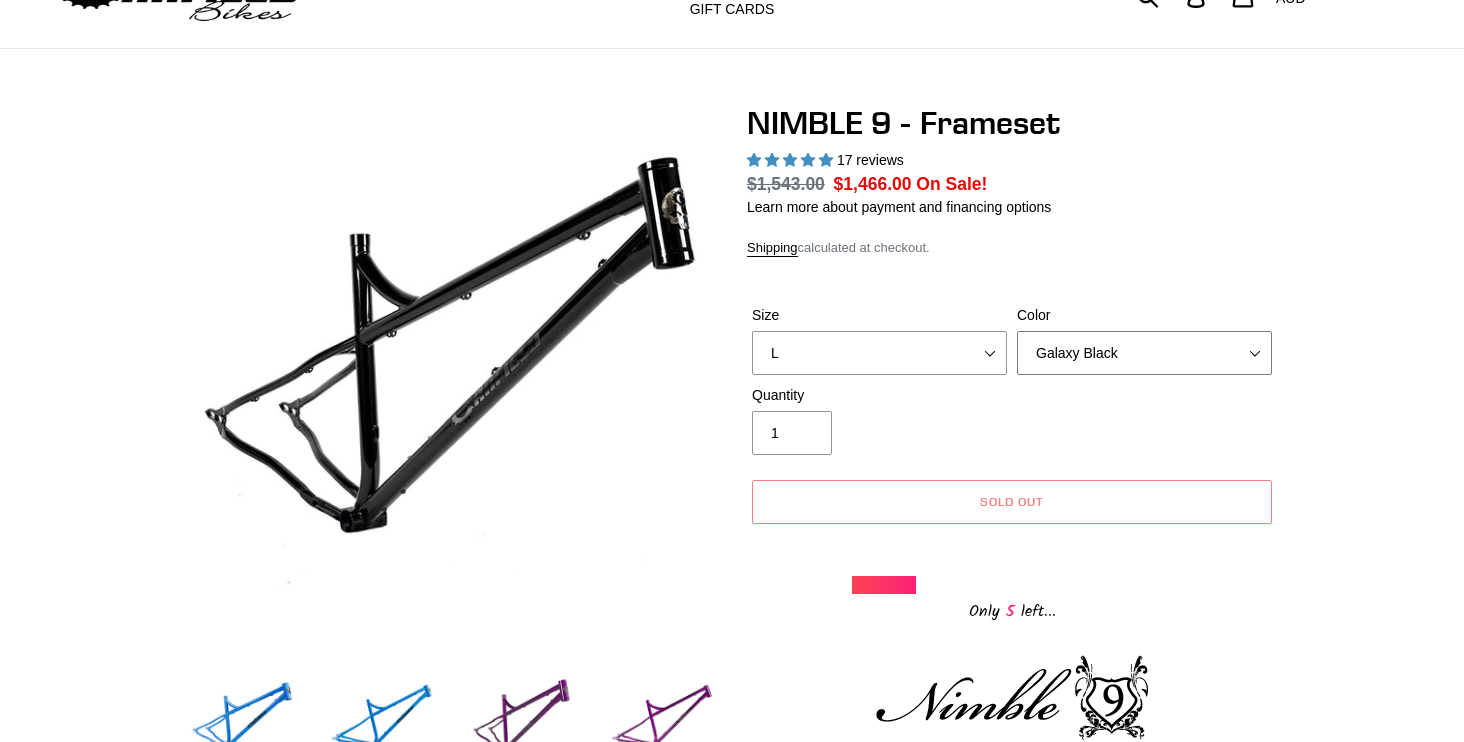 click on "Bug Zapper Blue
Purple Haze -Sold Out
Galaxy Black" at bounding box center [1144, 353] 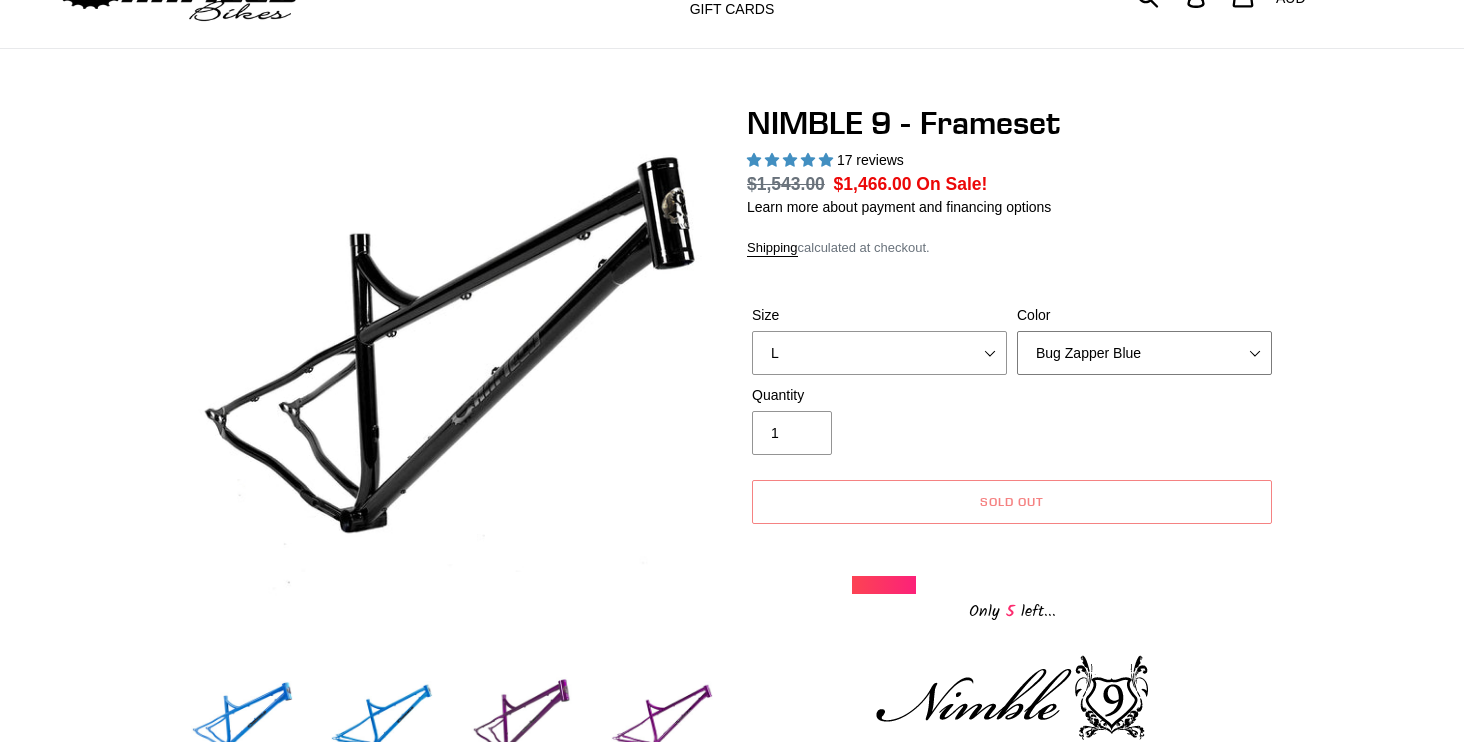 click on "Bug Zapper Blue
Purple Haze -Sold Out
Galaxy Black" at bounding box center [1144, 353] 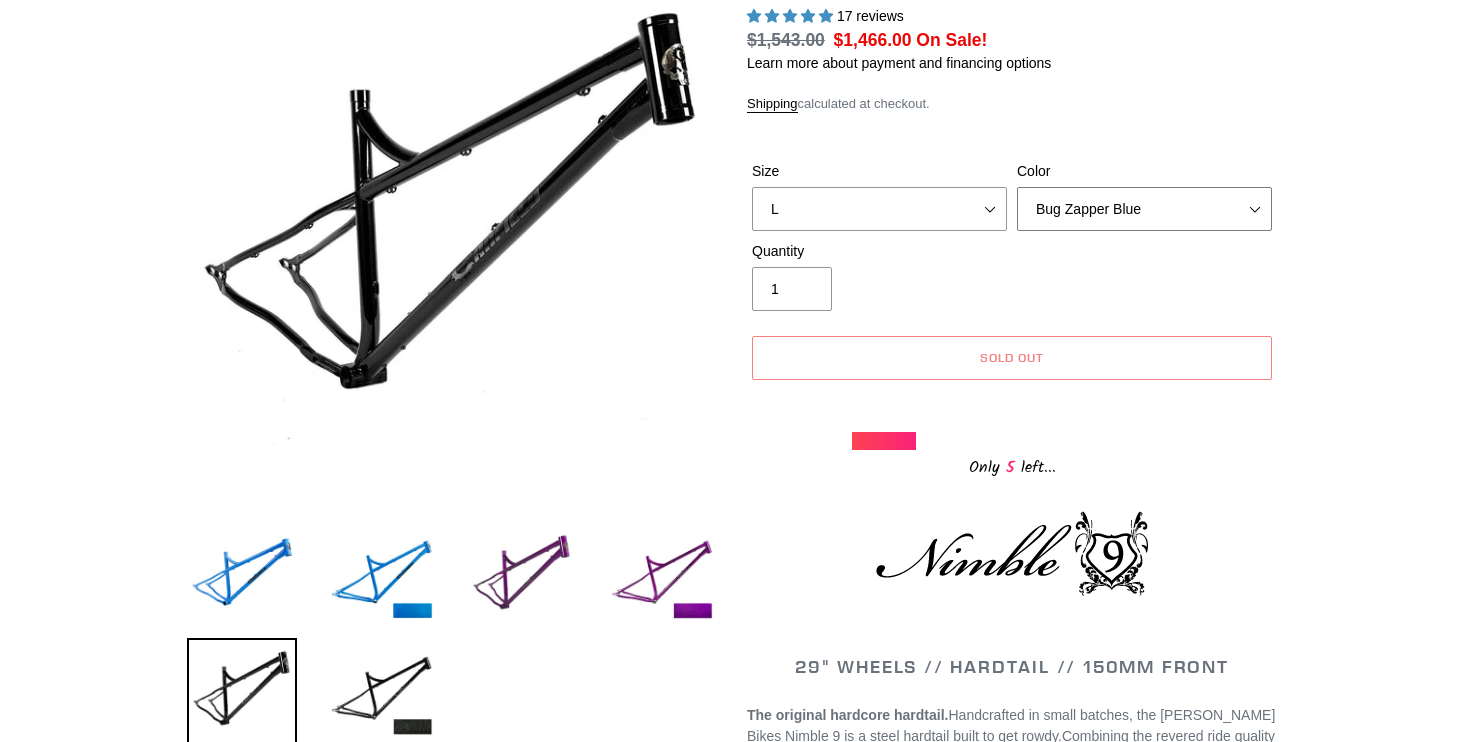 scroll, scrollTop: 200, scrollLeft: 0, axis: vertical 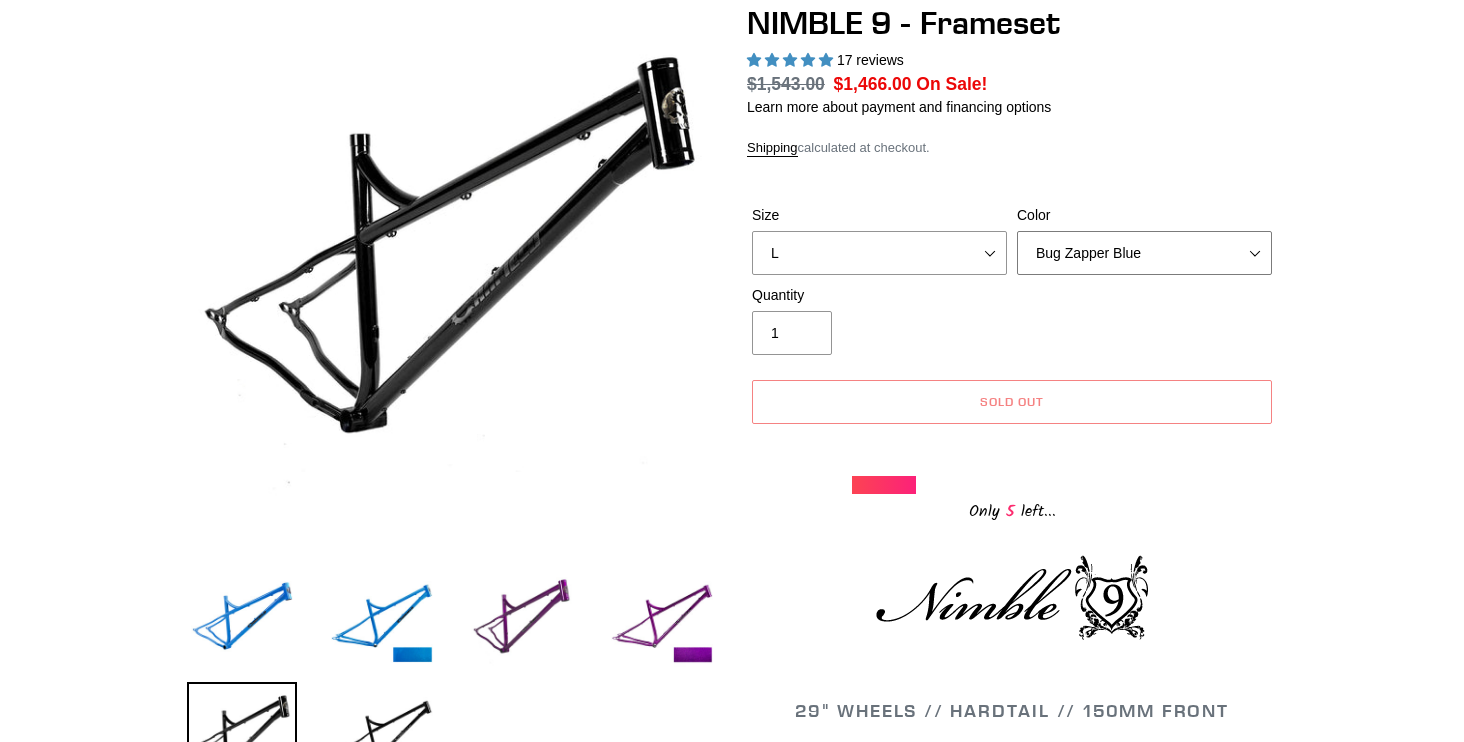 click on "Bug Zapper Blue
Purple Haze -Sold Out
Galaxy Black" at bounding box center [1144, 253] 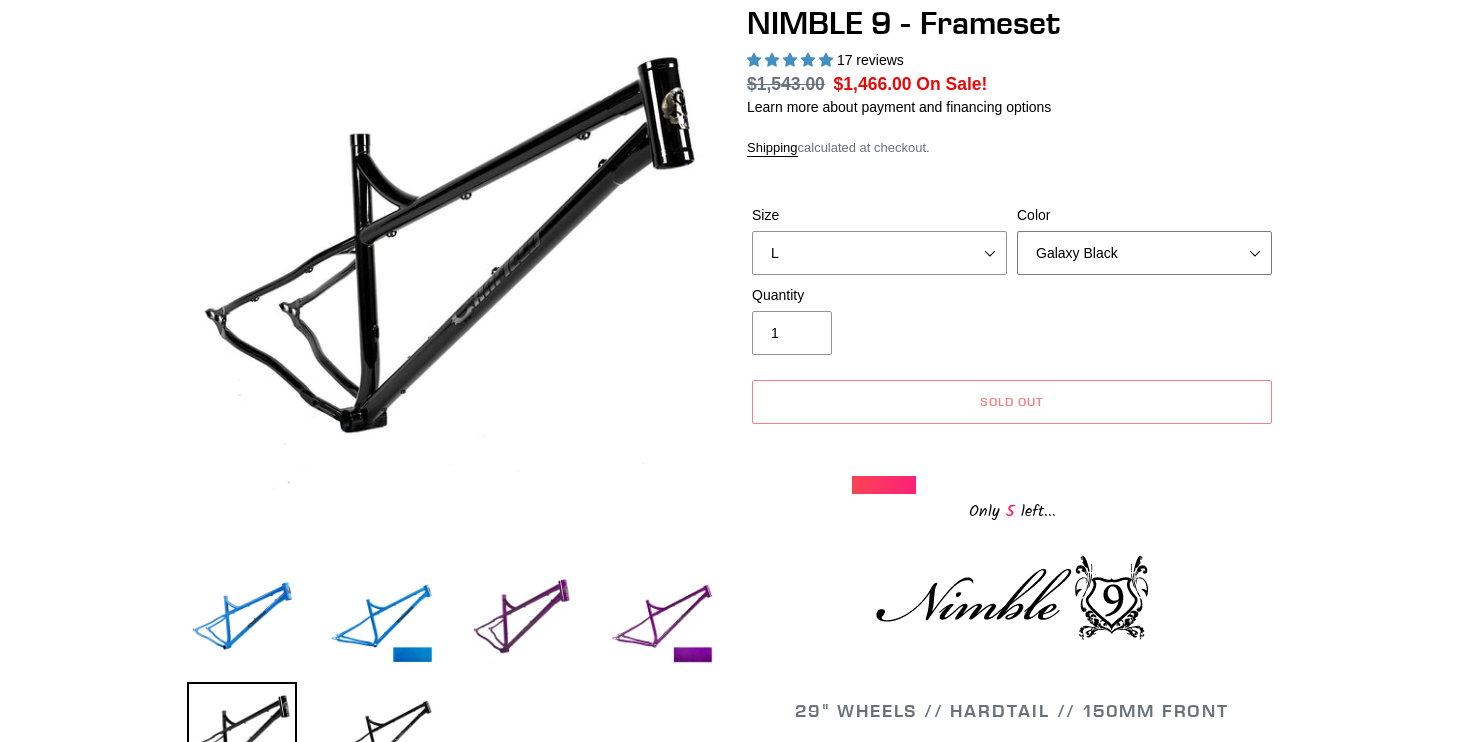 click on "Bug Zapper Blue
Purple Haze -Sold Out
Galaxy Black" at bounding box center (1144, 253) 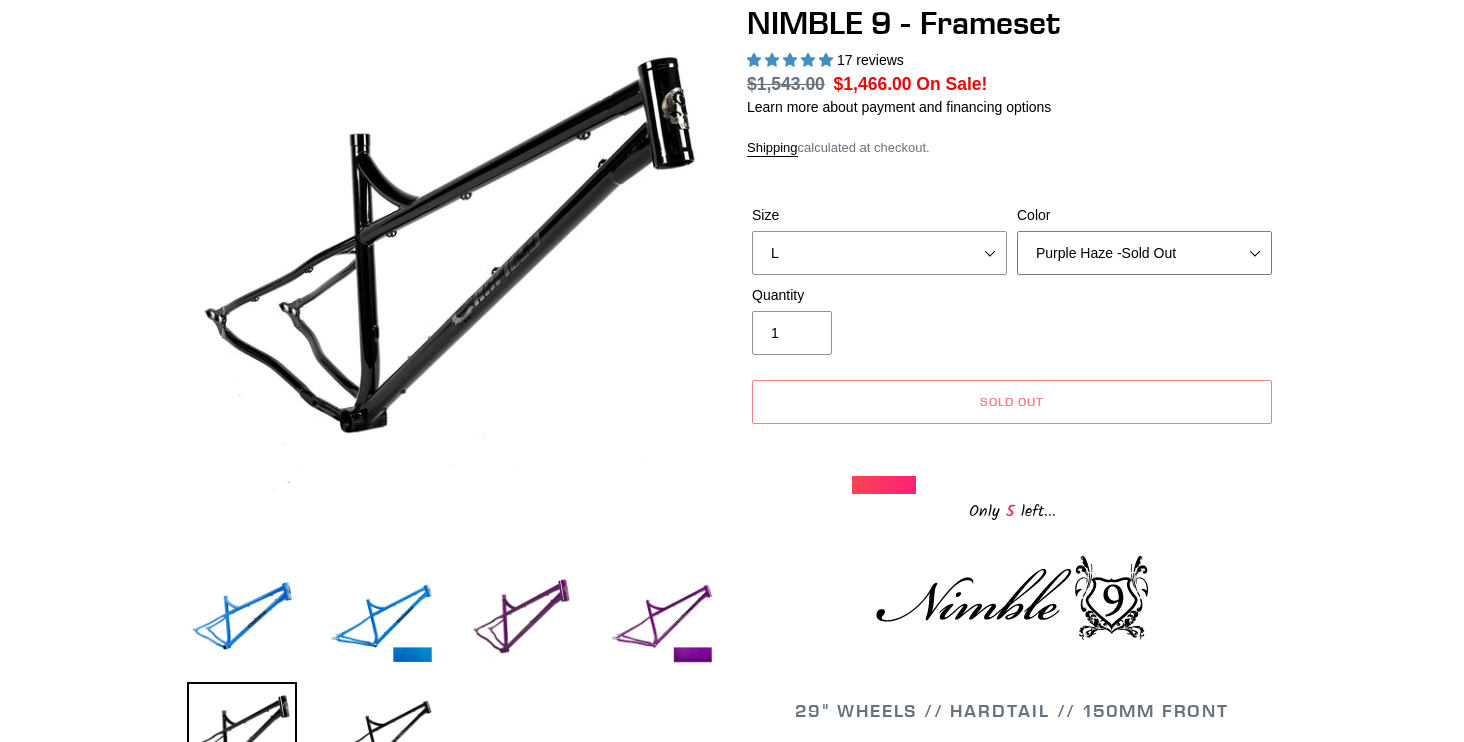 click on "Bug Zapper Blue
Purple Haze -Sold Out
Galaxy Black" at bounding box center [1144, 253] 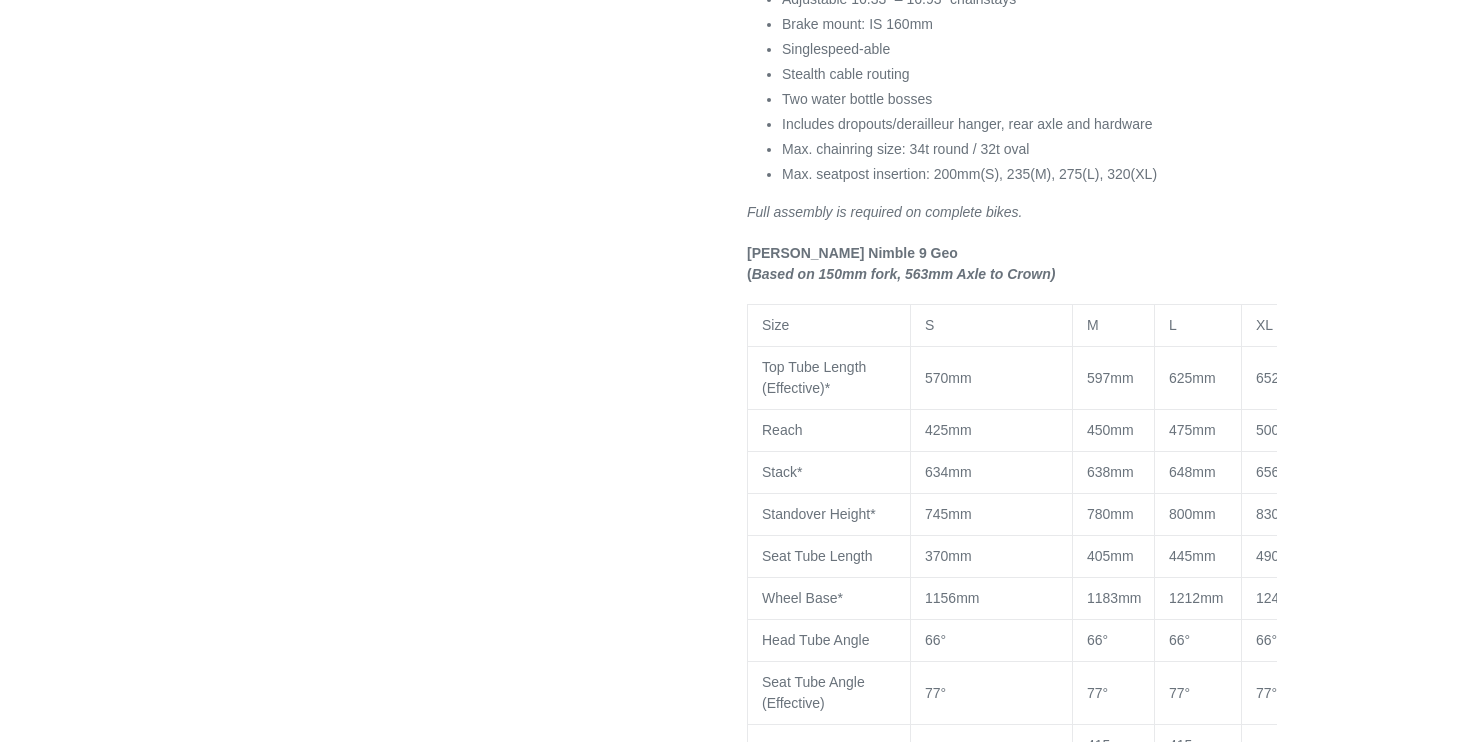 scroll, scrollTop: 1500, scrollLeft: 0, axis: vertical 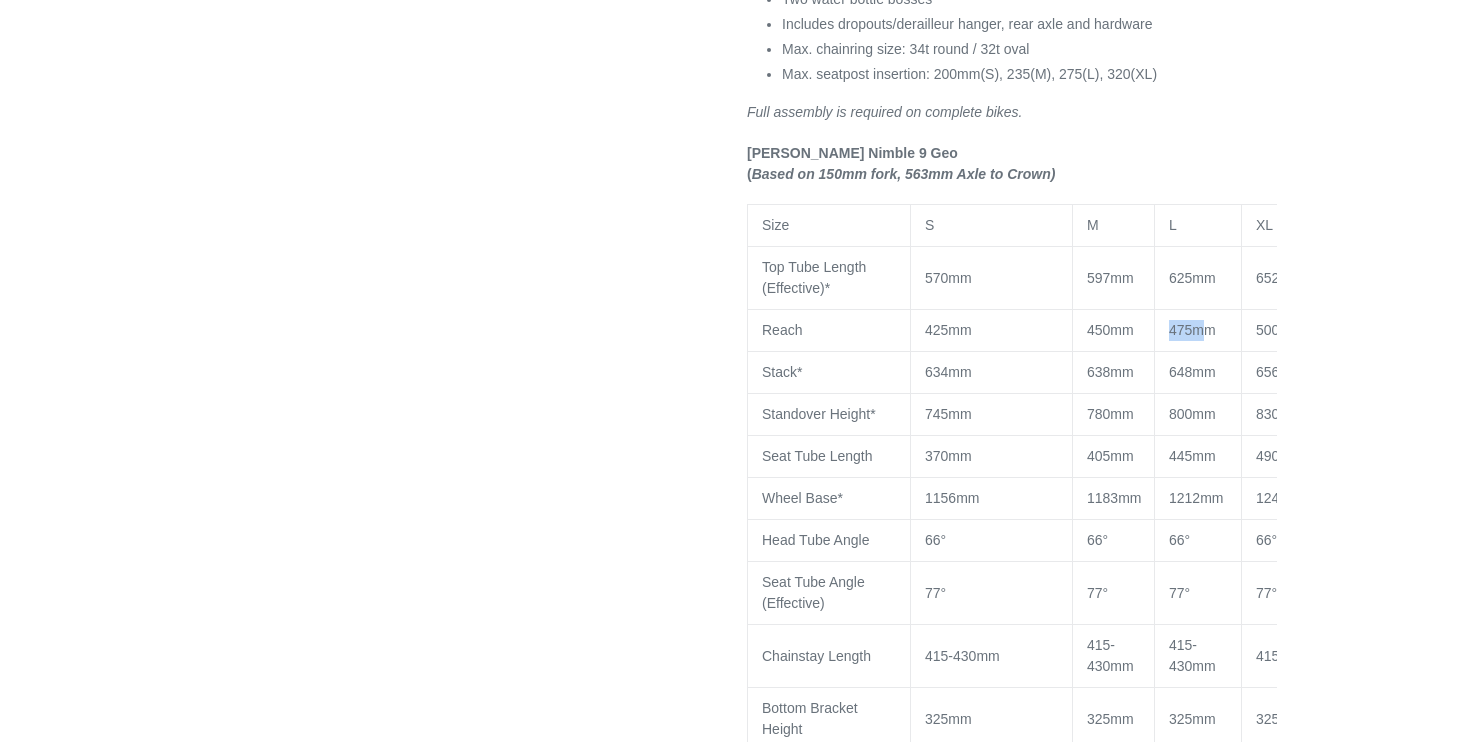 drag, startPoint x: 1206, startPoint y: 298, endPoint x: 1165, endPoint y: 299, distance: 41.01219 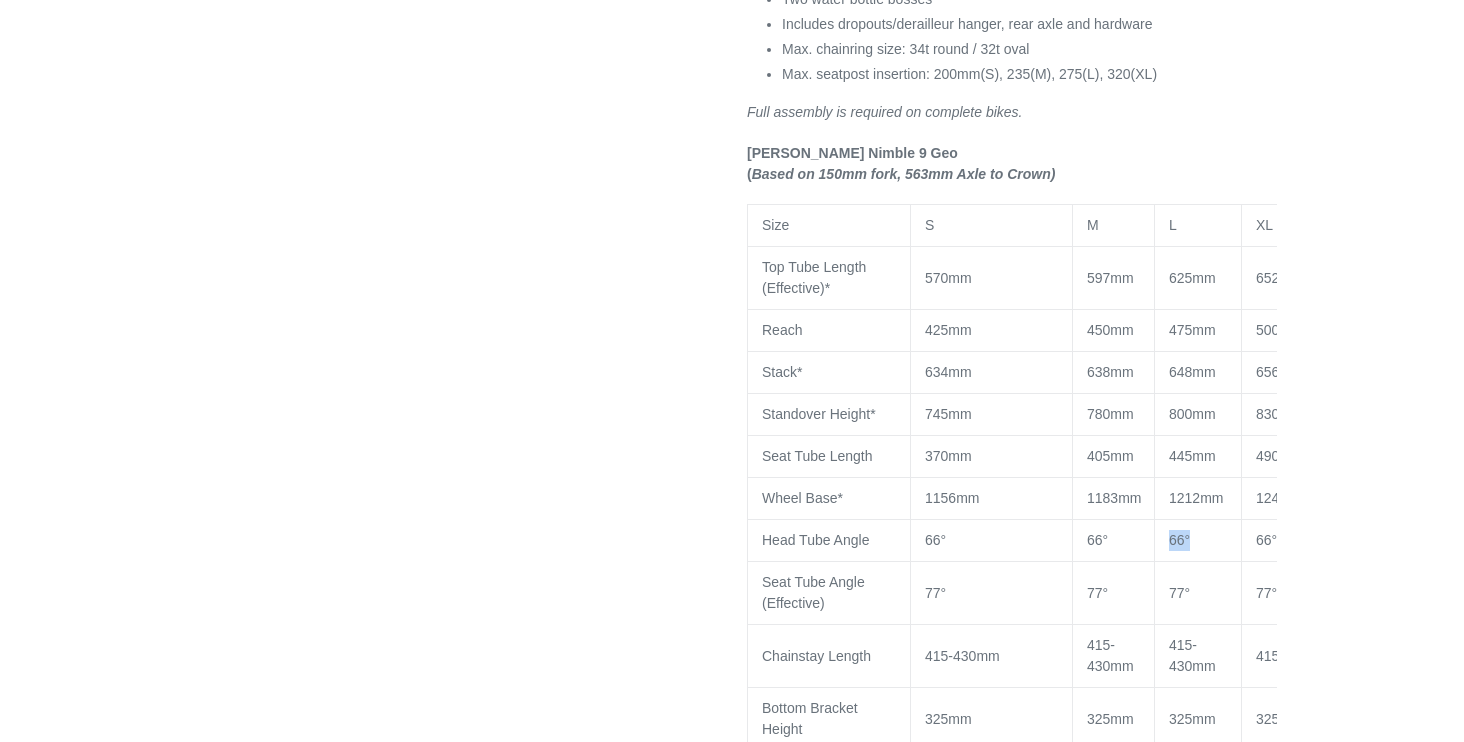 drag, startPoint x: 1188, startPoint y: 509, endPoint x: 1167, endPoint y: 508, distance: 21.023796 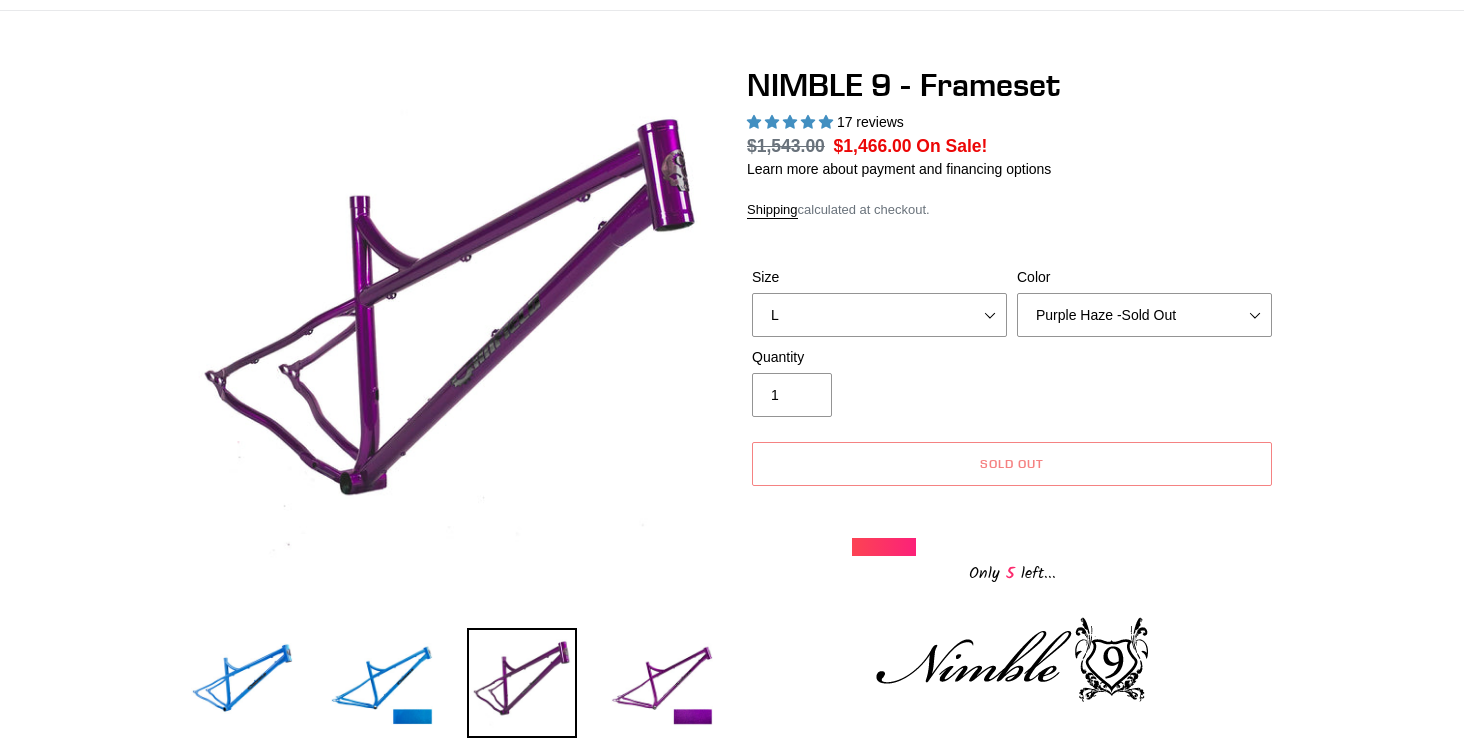 scroll, scrollTop: 0, scrollLeft: 0, axis: both 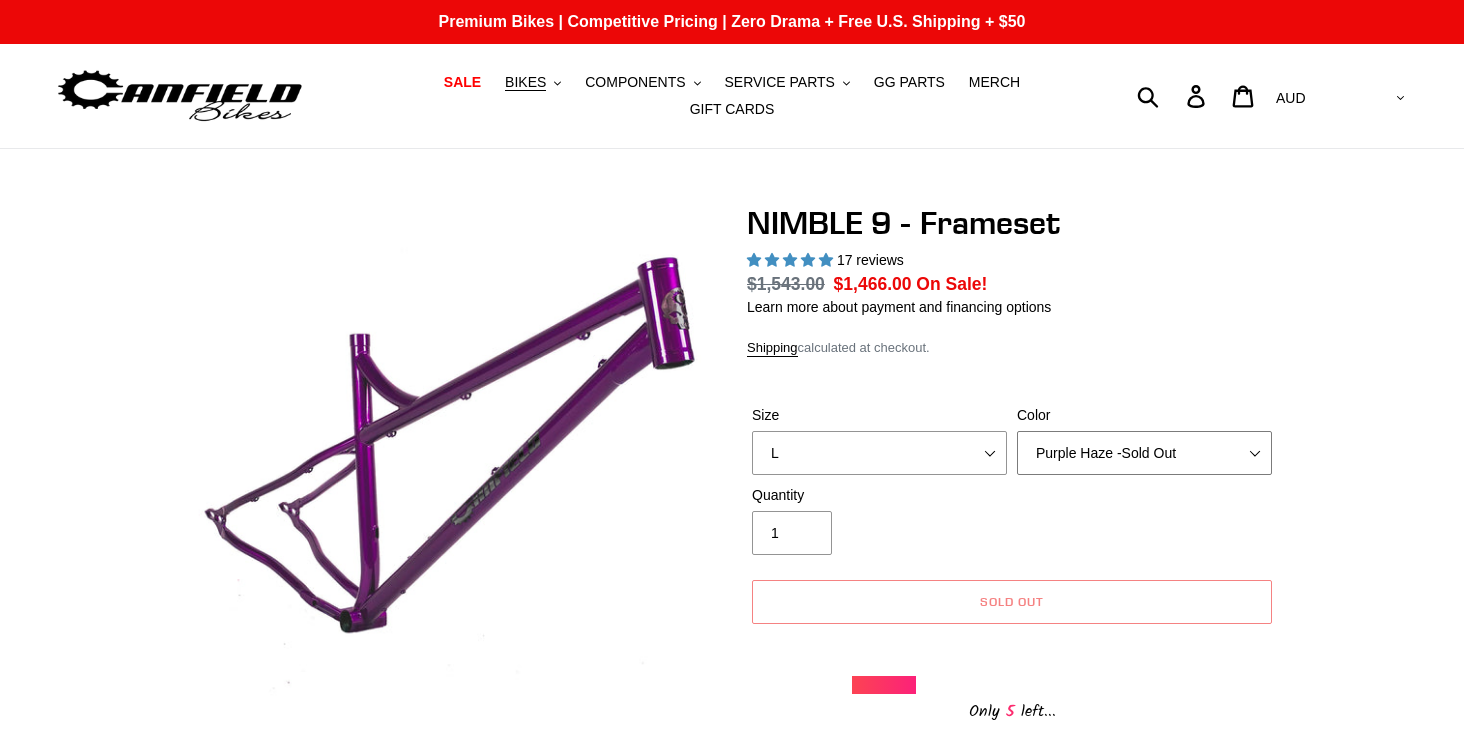 click on "Bug Zapper Blue
Purple Haze -Sold Out
Galaxy Black" at bounding box center (1144, 453) 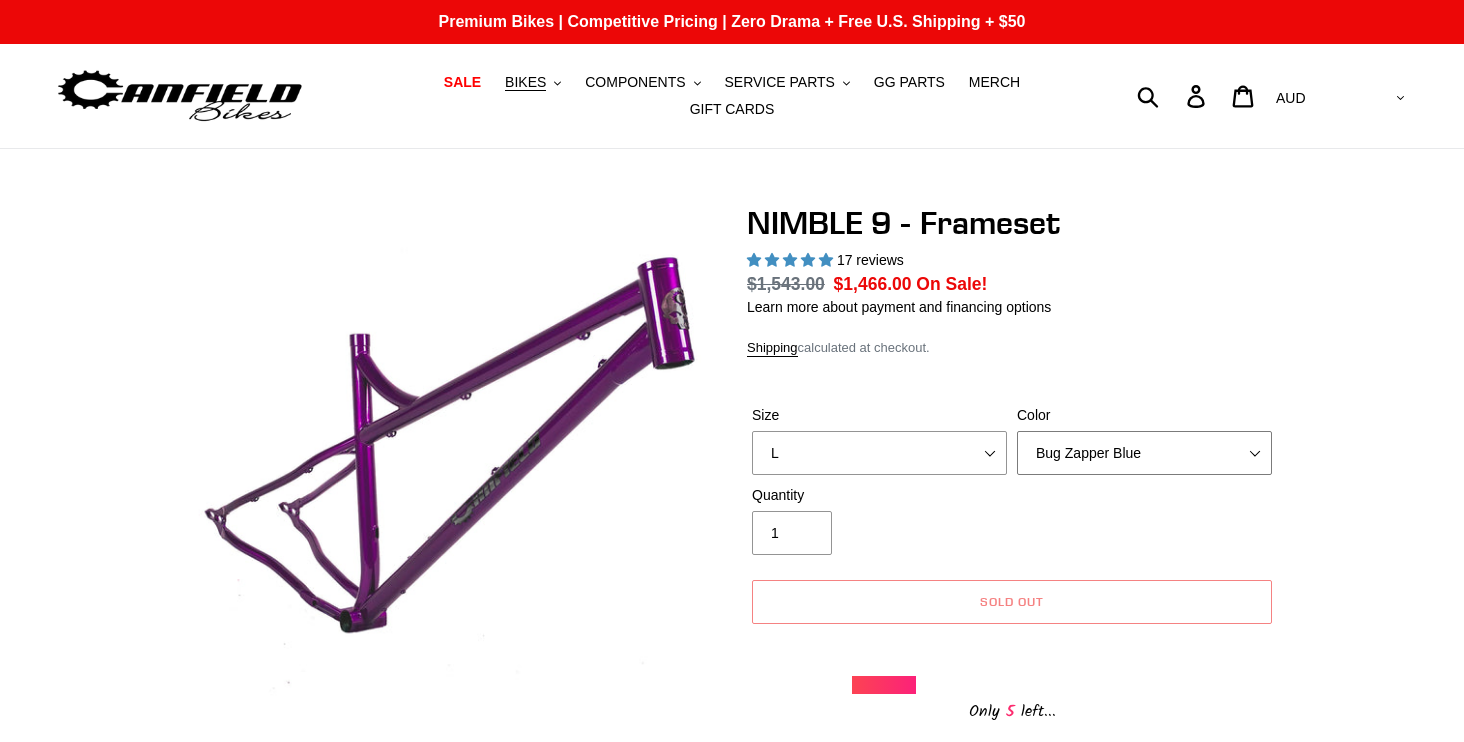 click on "Bug Zapper Blue
Purple Haze -Sold Out
Galaxy Black" at bounding box center (1144, 453) 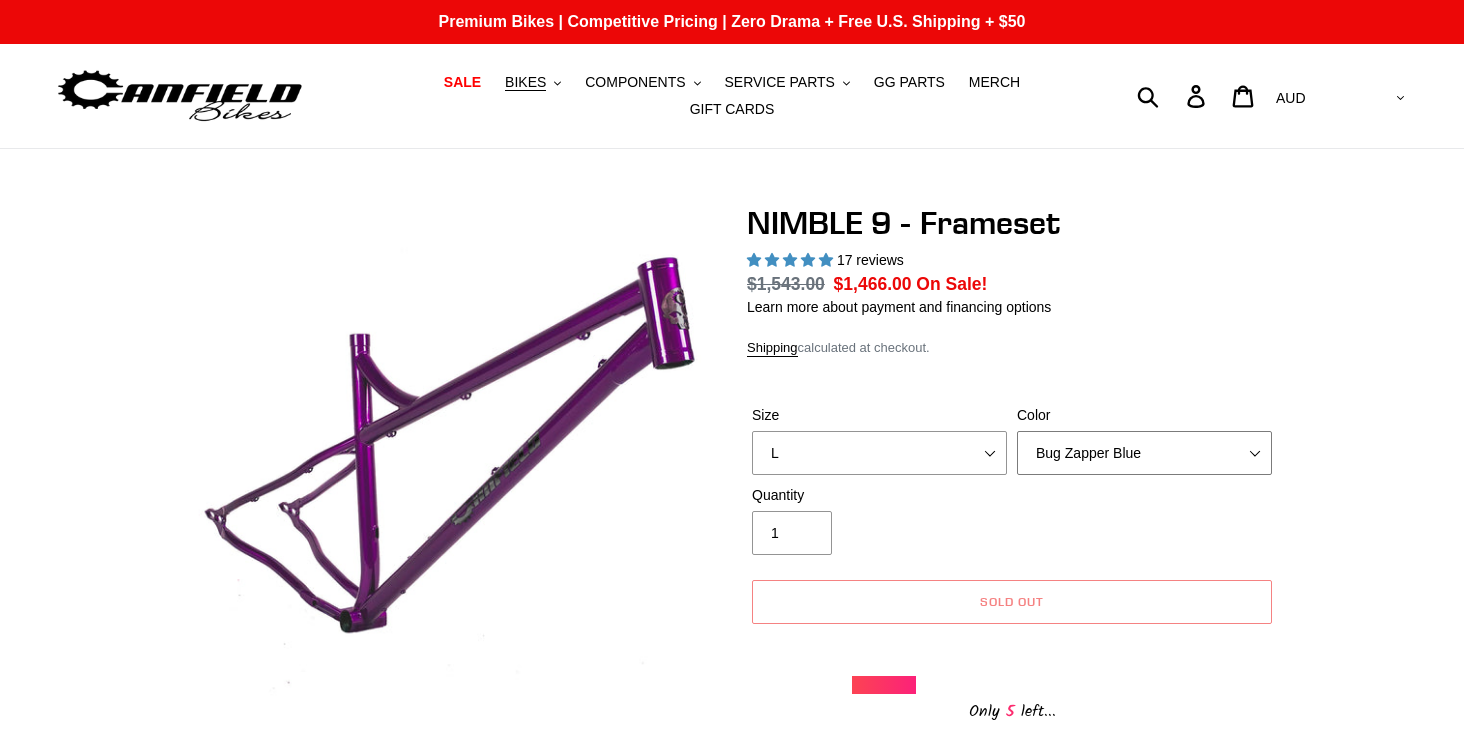 click on "Bug Zapper Blue
Purple Haze -Sold Out
Galaxy Black" at bounding box center [1144, 453] 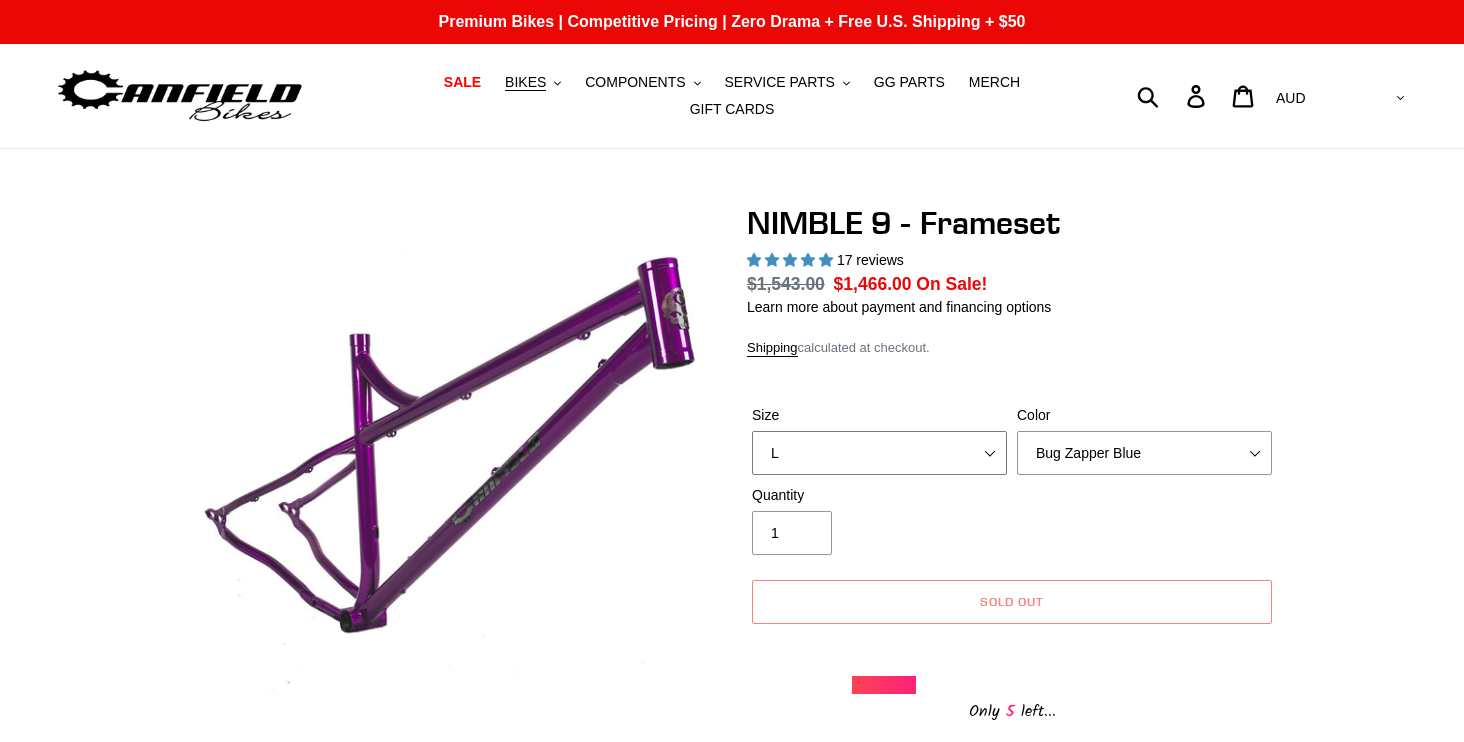 click on "S
M
L
XL" at bounding box center (879, 453) 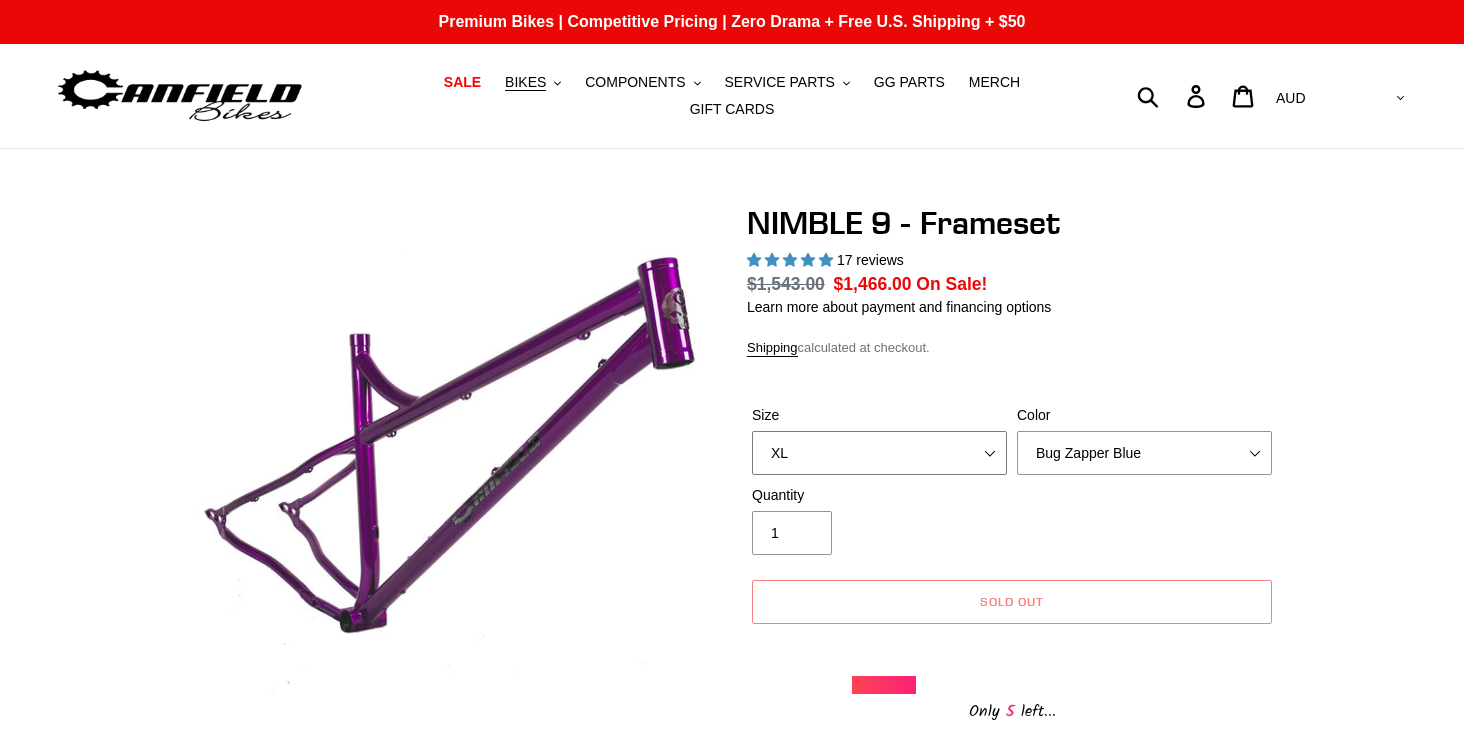 click on "S
M
L
XL" at bounding box center [879, 453] 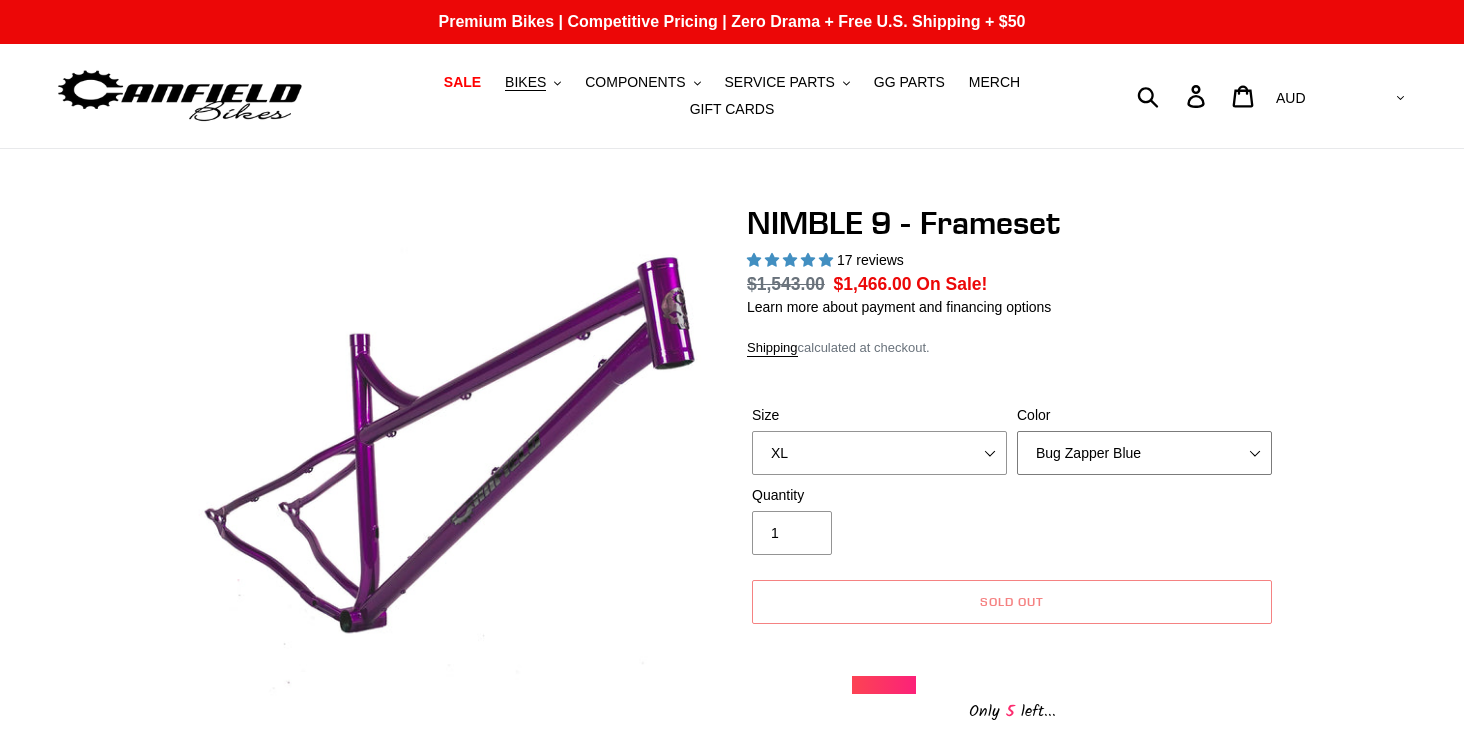click on "Bug Zapper Blue
Purple Haze -Sold Out
Galaxy Black" at bounding box center (1144, 453) 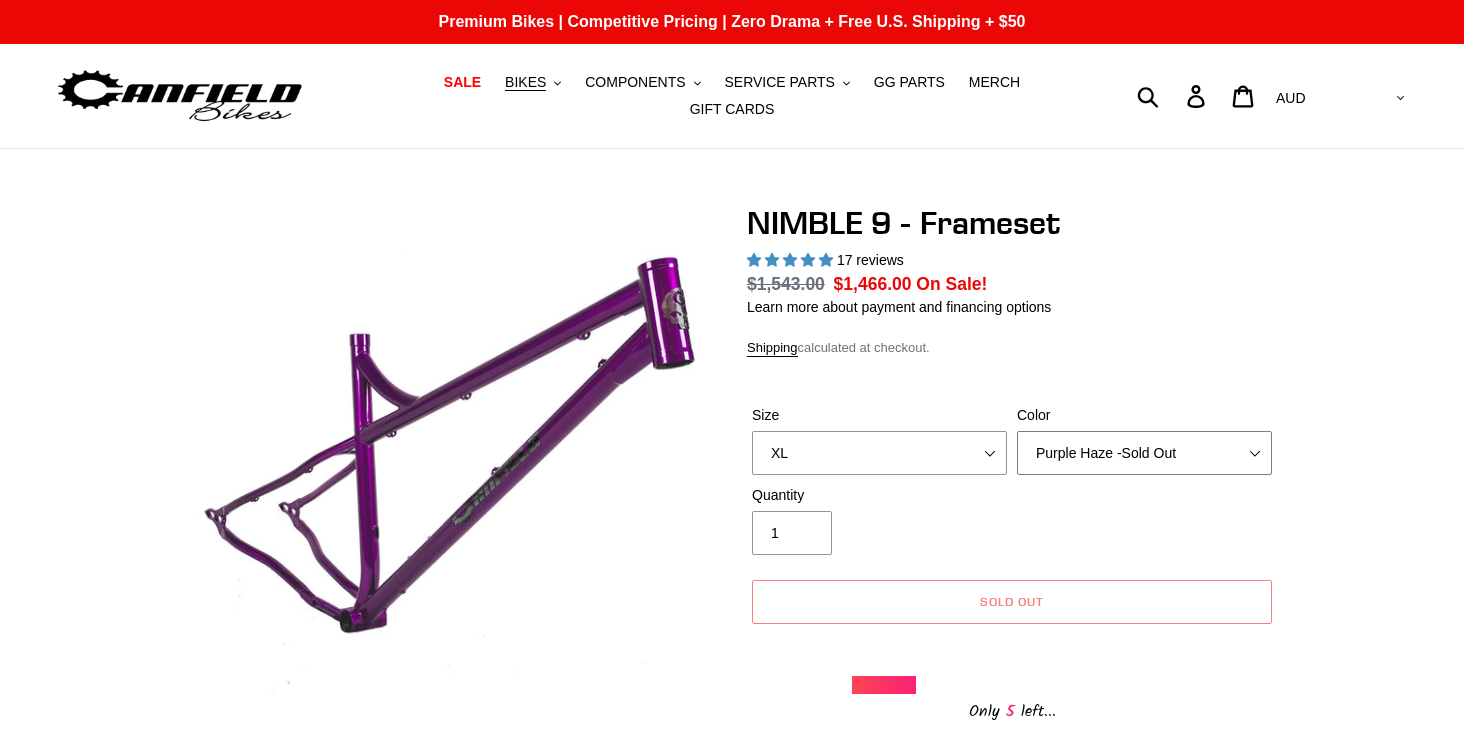 click on "Bug Zapper Blue
Purple Haze -Sold Out
Galaxy Black" at bounding box center [1144, 453] 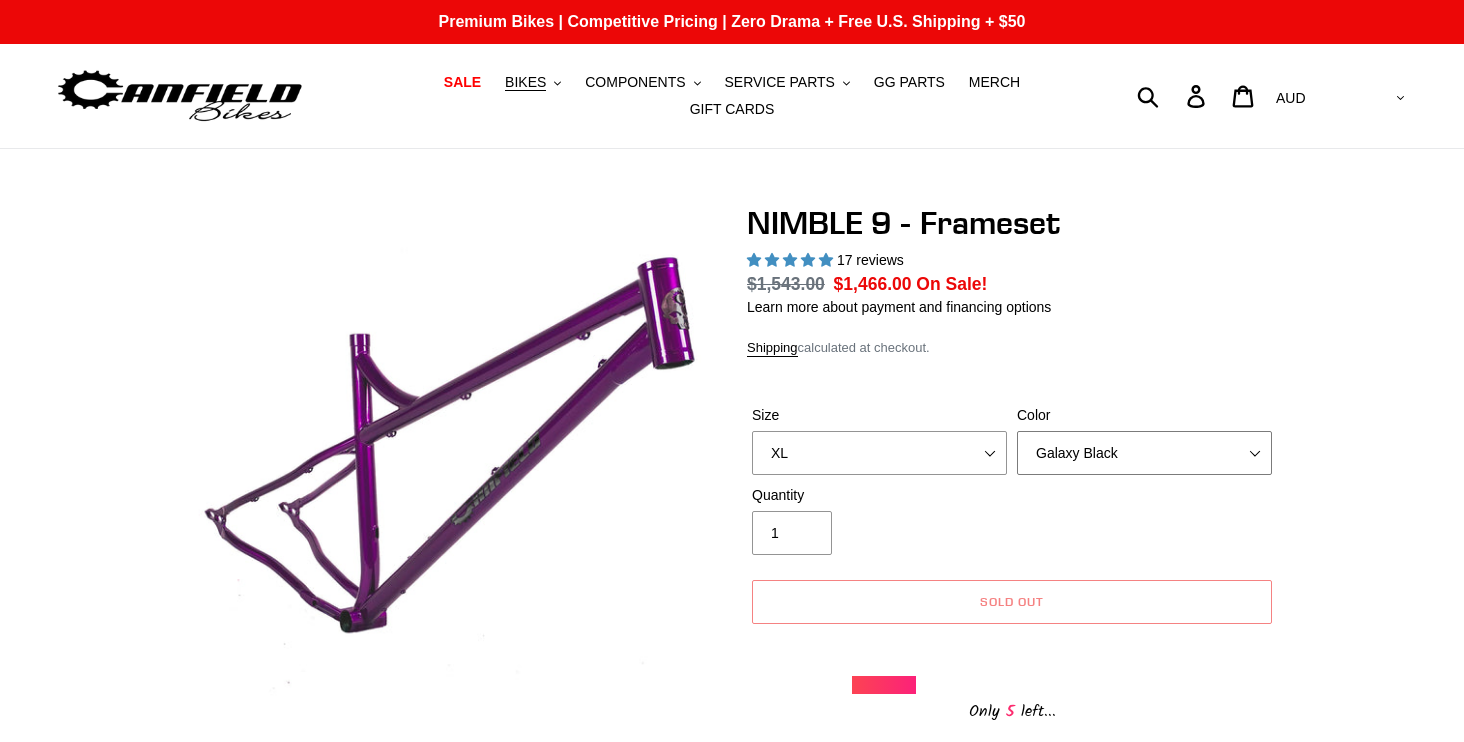 click on "Bug Zapper Blue
Purple Haze -Sold Out
Galaxy Black" at bounding box center (1144, 453) 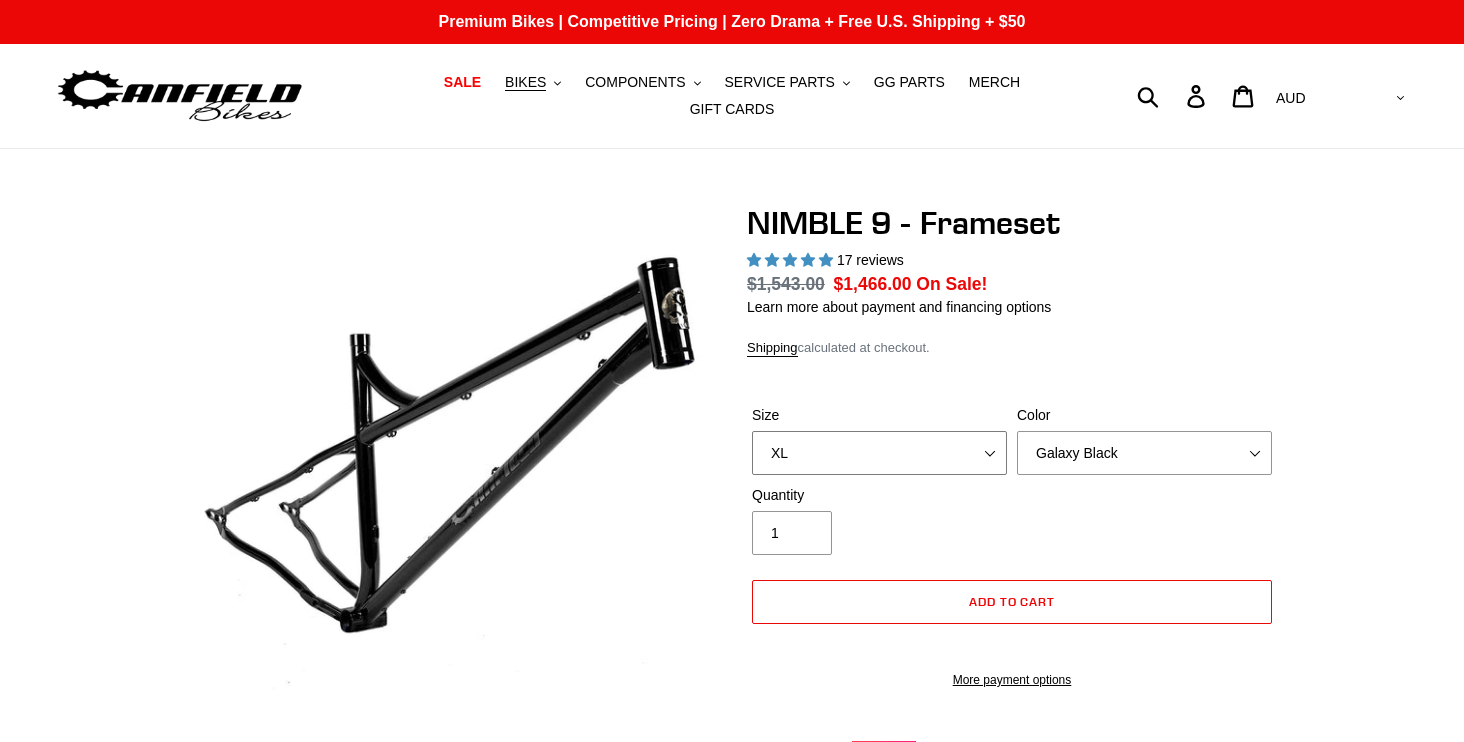 click on "S
M
L
XL" at bounding box center [879, 453] 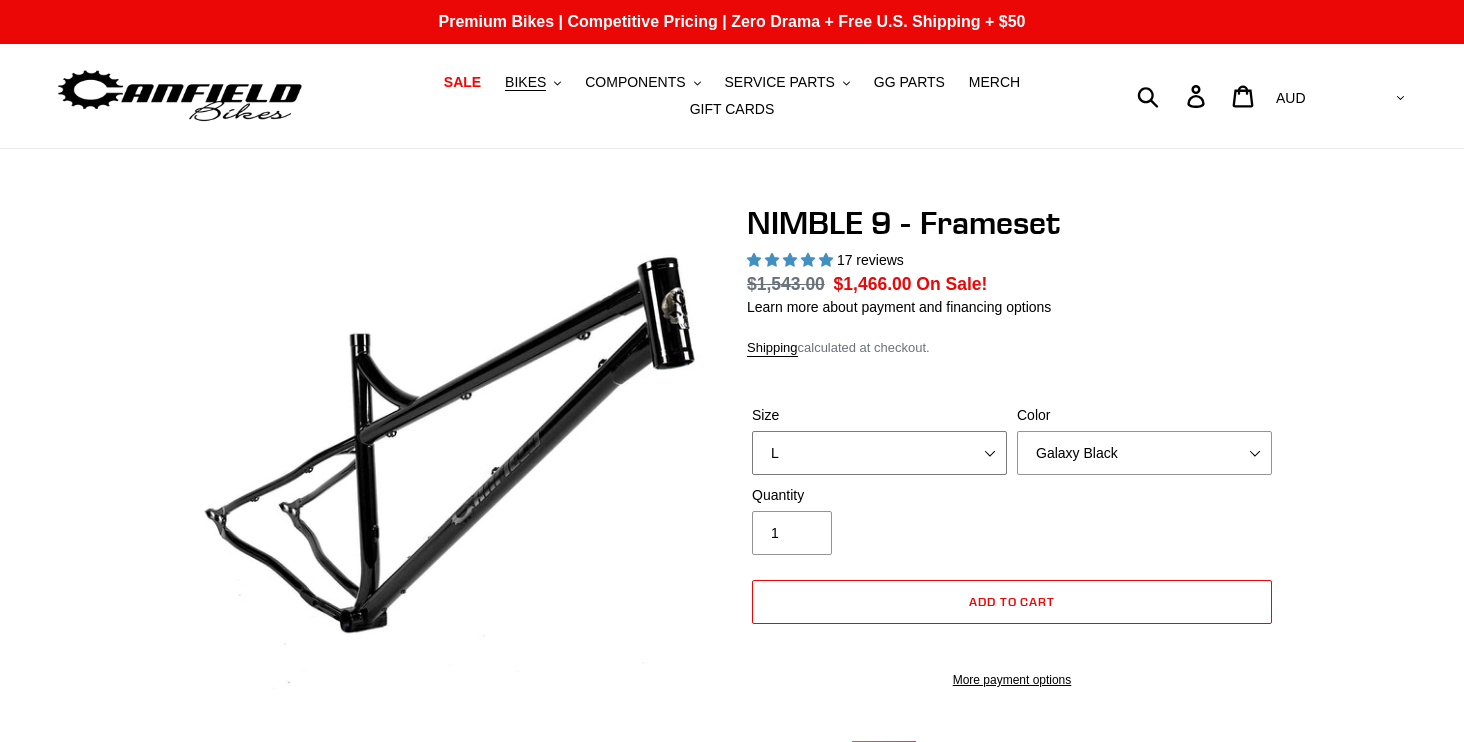 click on "S
M
L
XL" at bounding box center (879, 453) 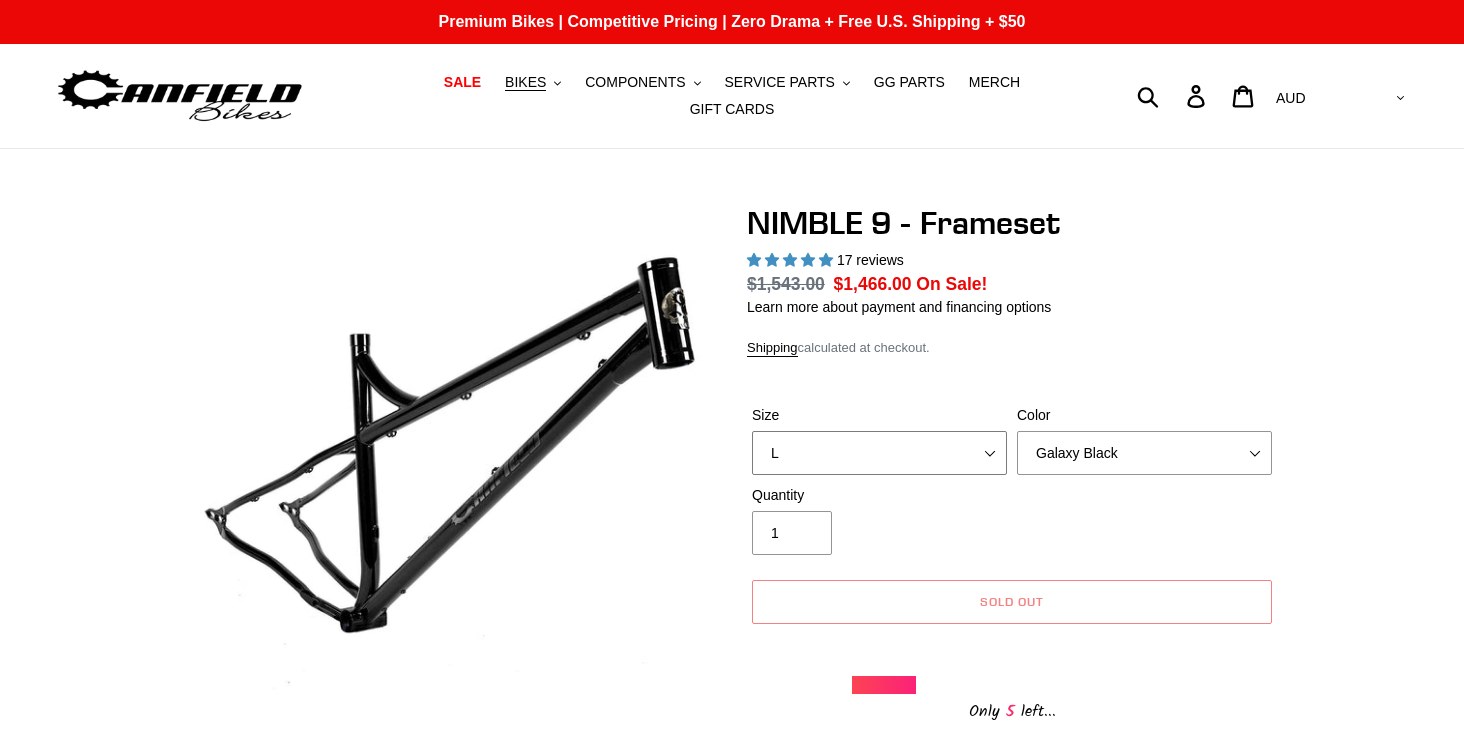 click on "S
M
L
XL" at bounding box center [879, 453] 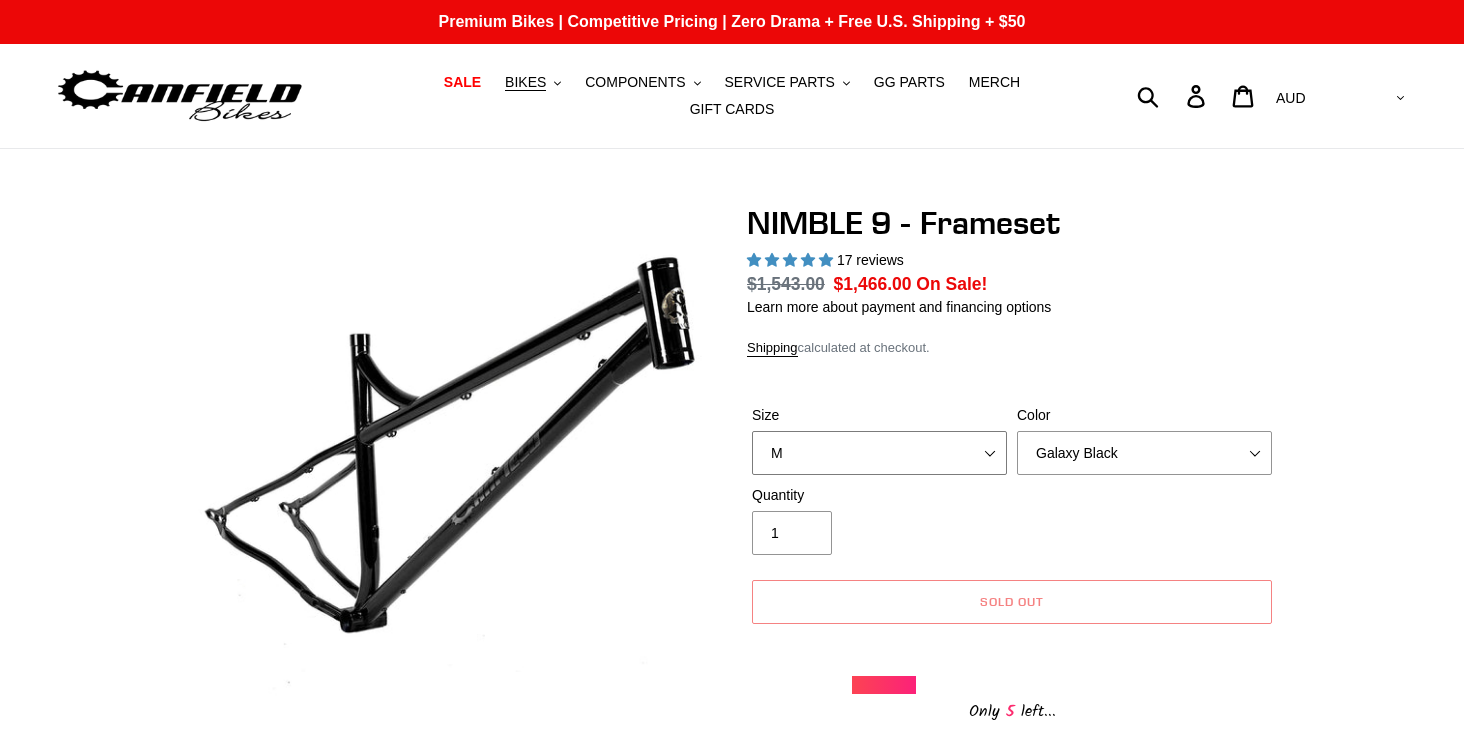 click on "S
M
L
XL" at bounding box center [879, 453] 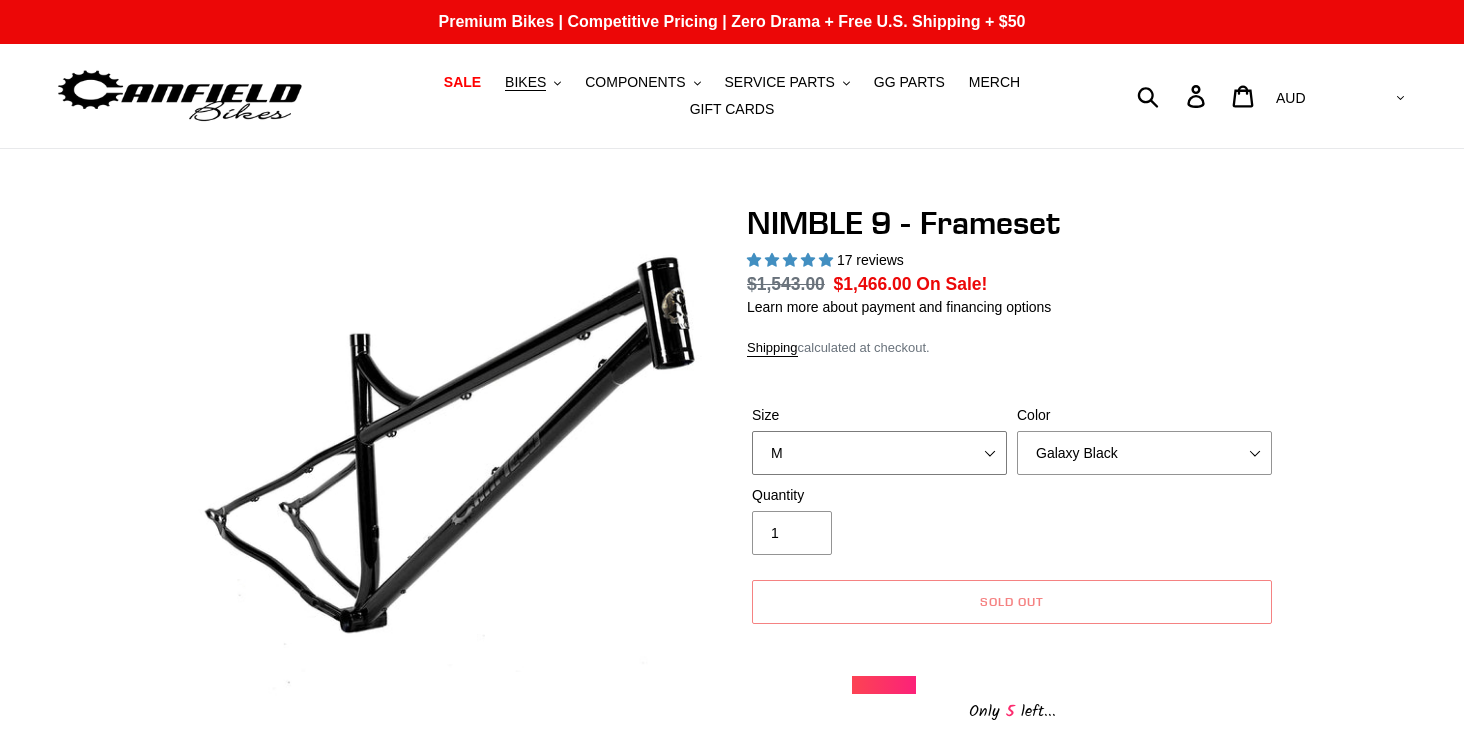 click on "S
M
L
XL" at bounding box center [879, 453] 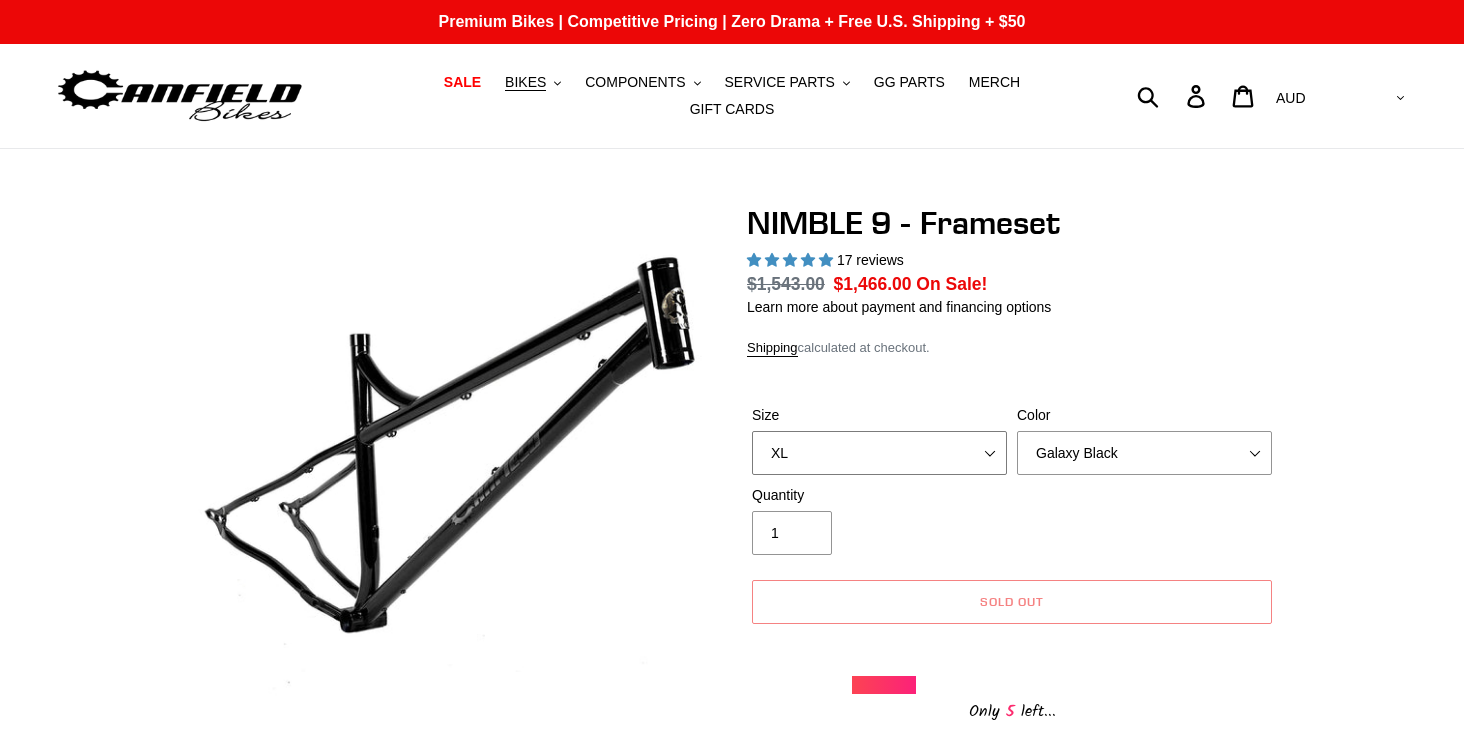 click on "S
M
L
XL" at bounding box center (879, 453) 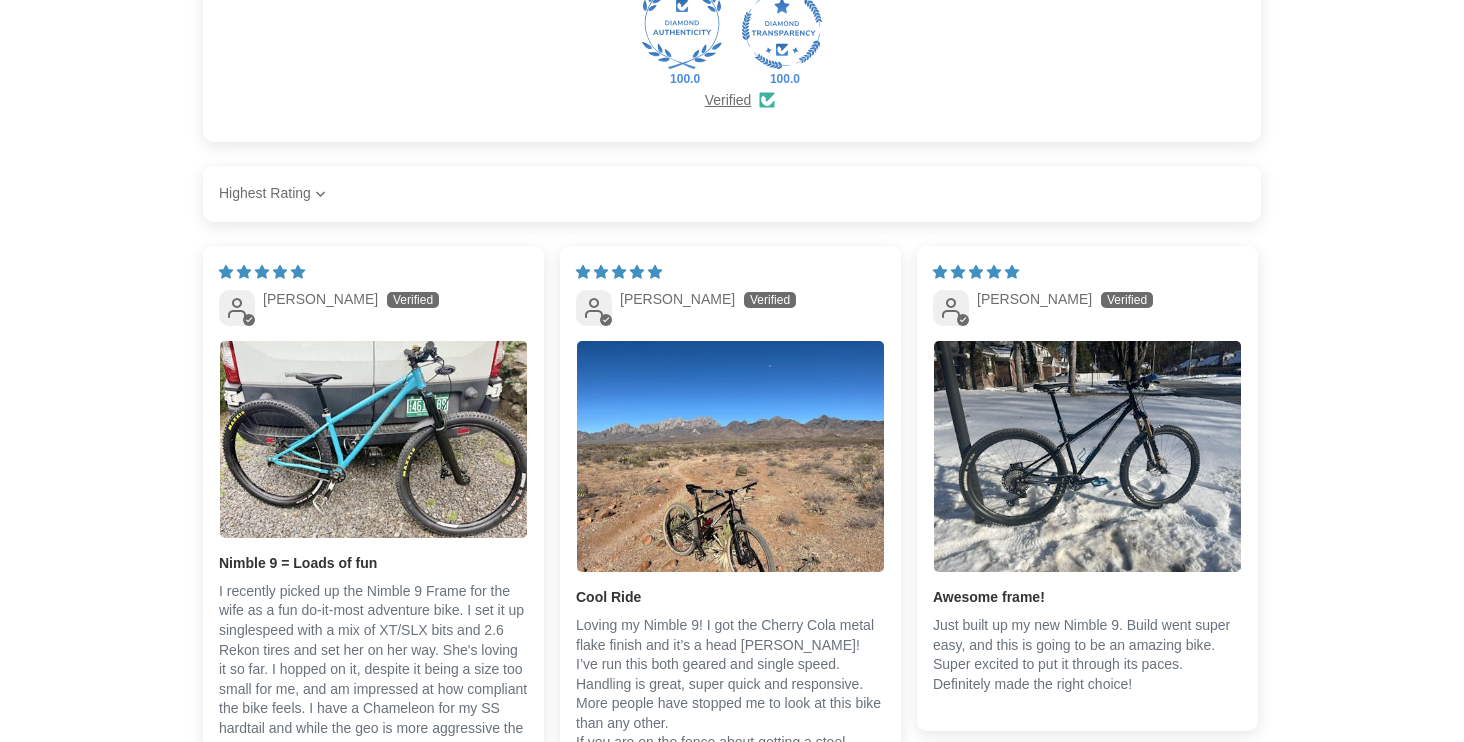 scroll, scrollTop: 3000, scrollLeft: 0, axis: vertical 